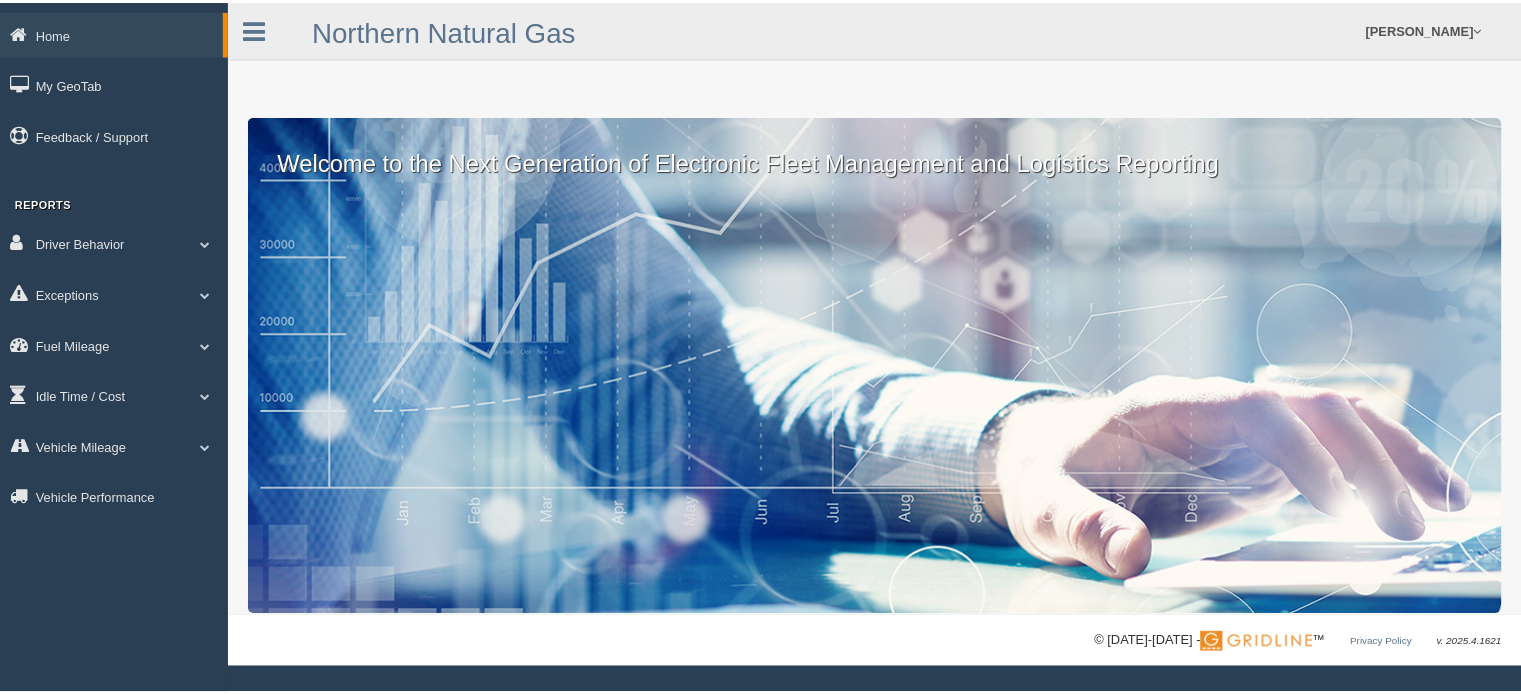scroll, scrollTop: 0, scrollLeft: 0, axis: both 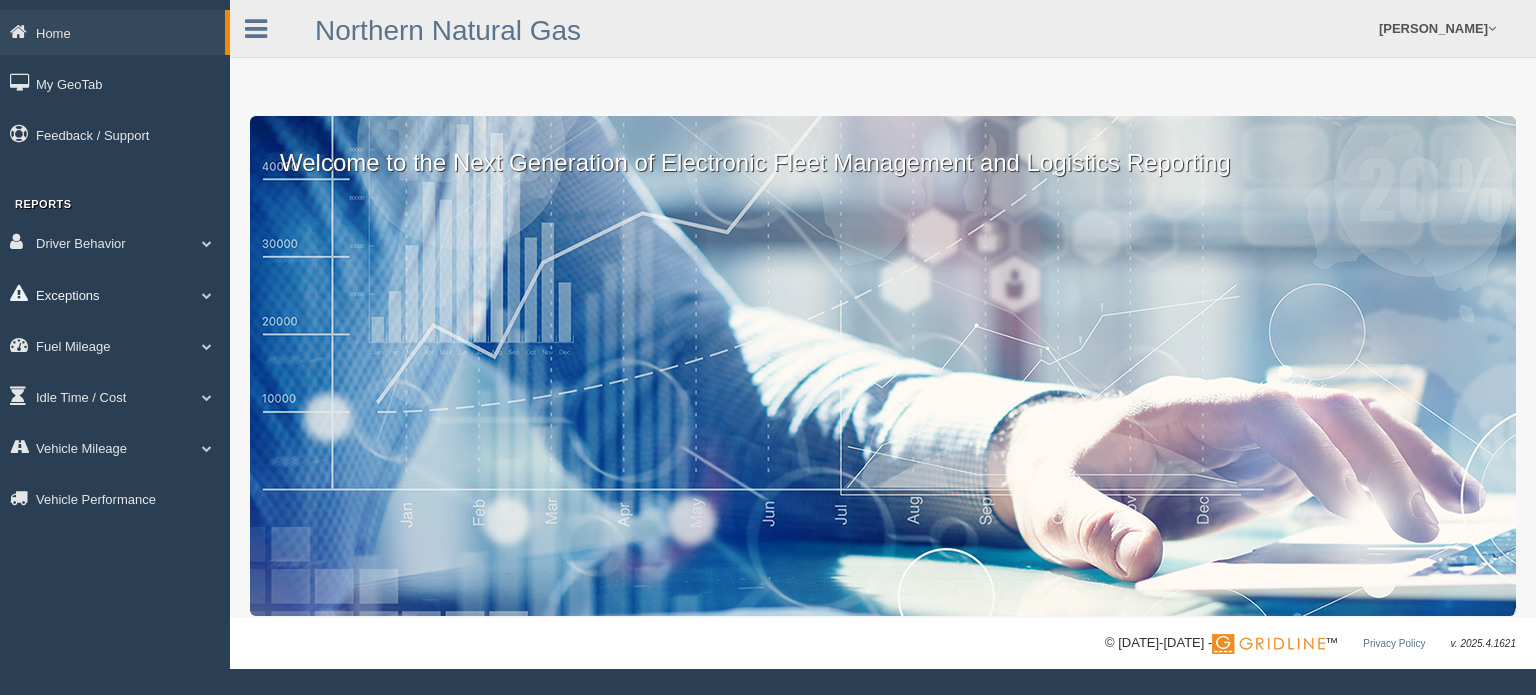 click on "Exceptions" at bounding box center (115, 294) 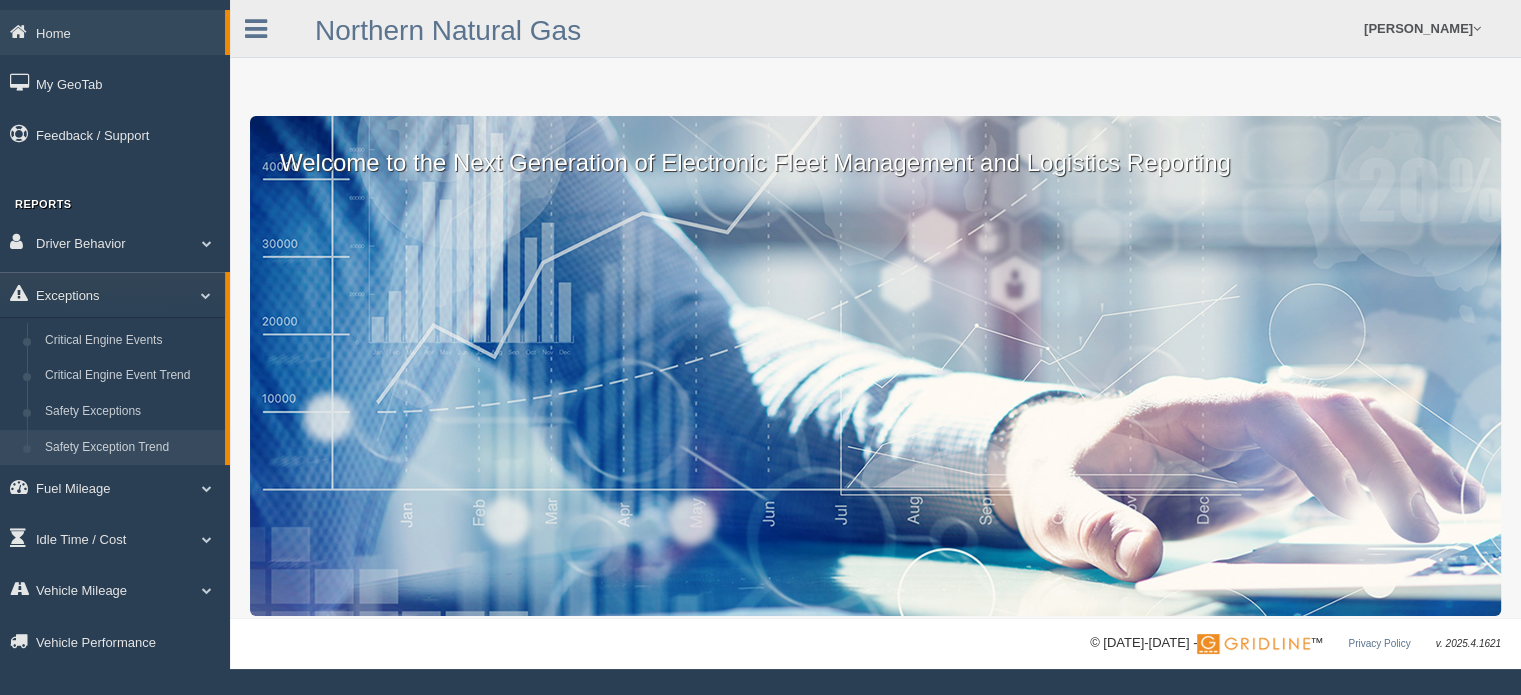 click on "Safety Exception Trend" at bounding box center [130, 448] 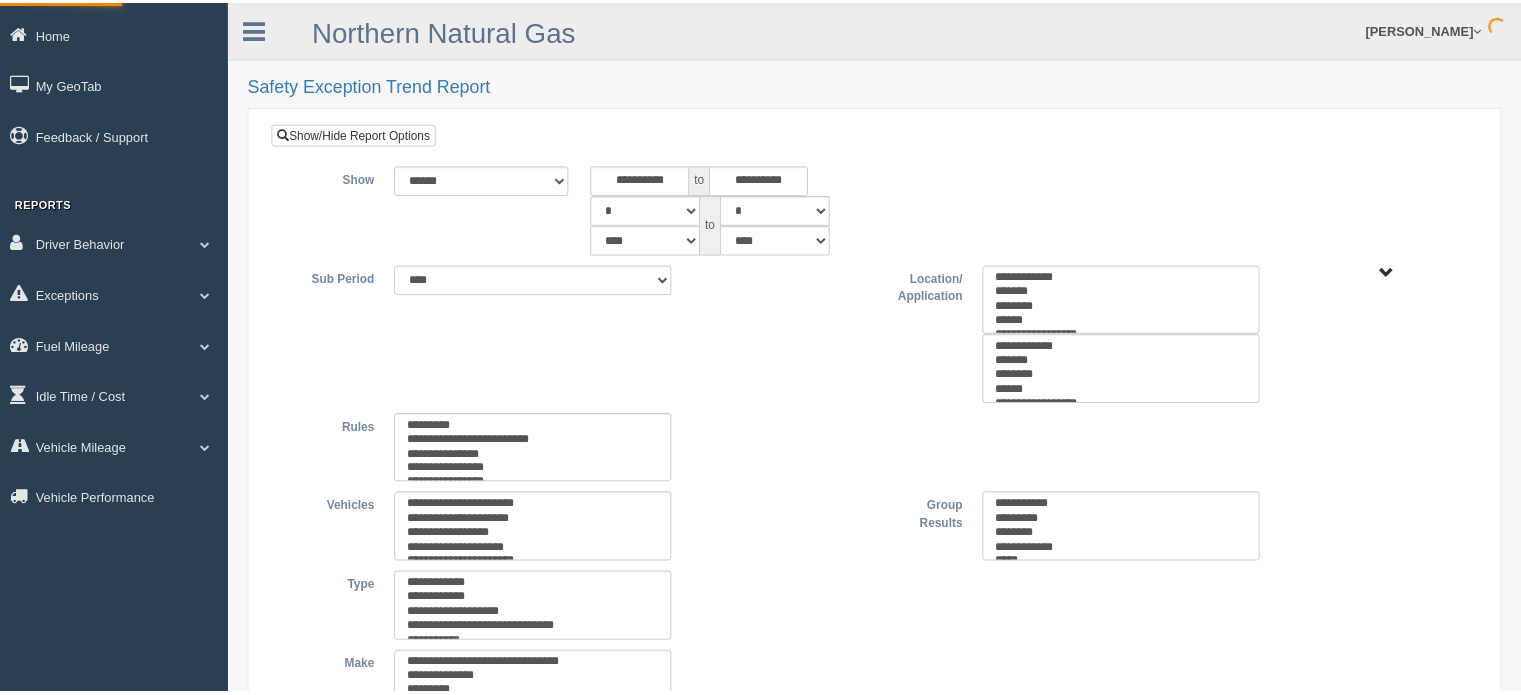 scroll, scrollTop: 0, scrollLeft: 0, axis: both 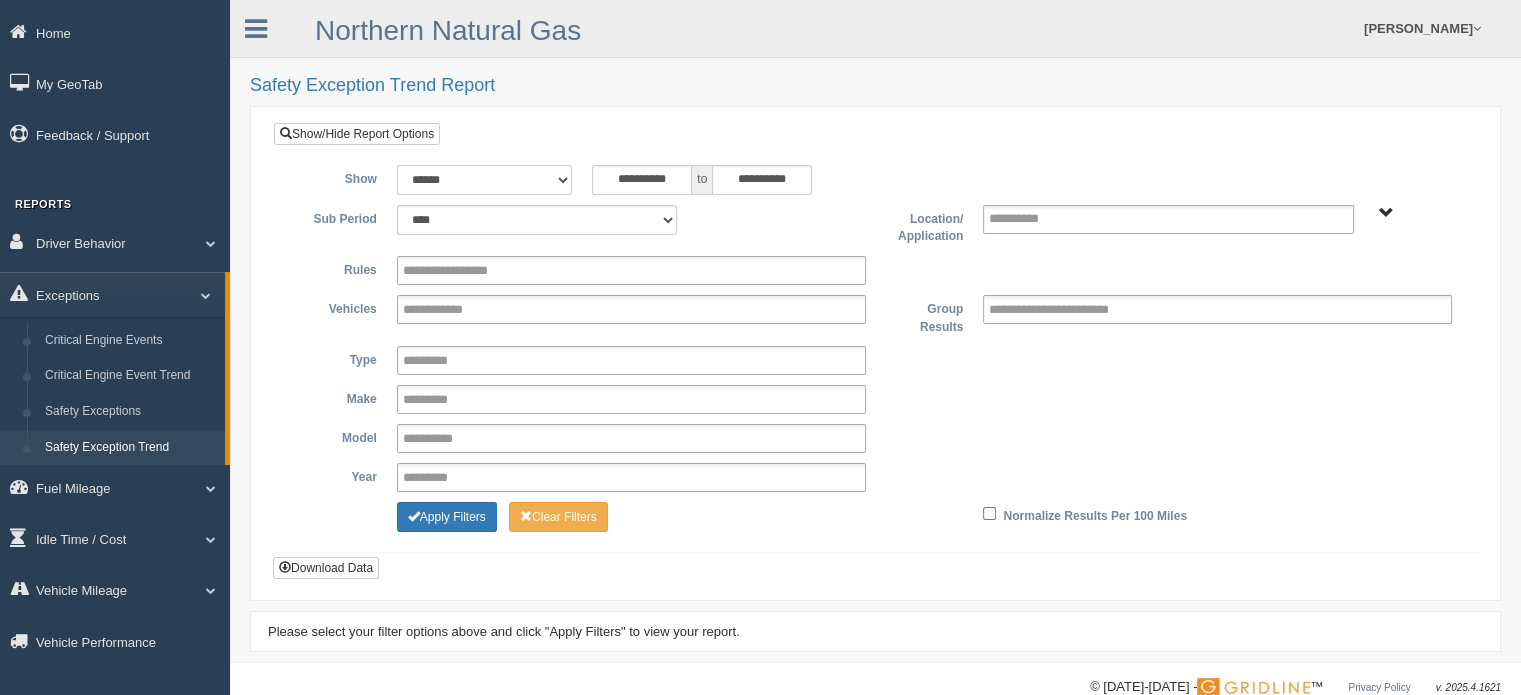 click on "**********" at bounding box center [485, 180] 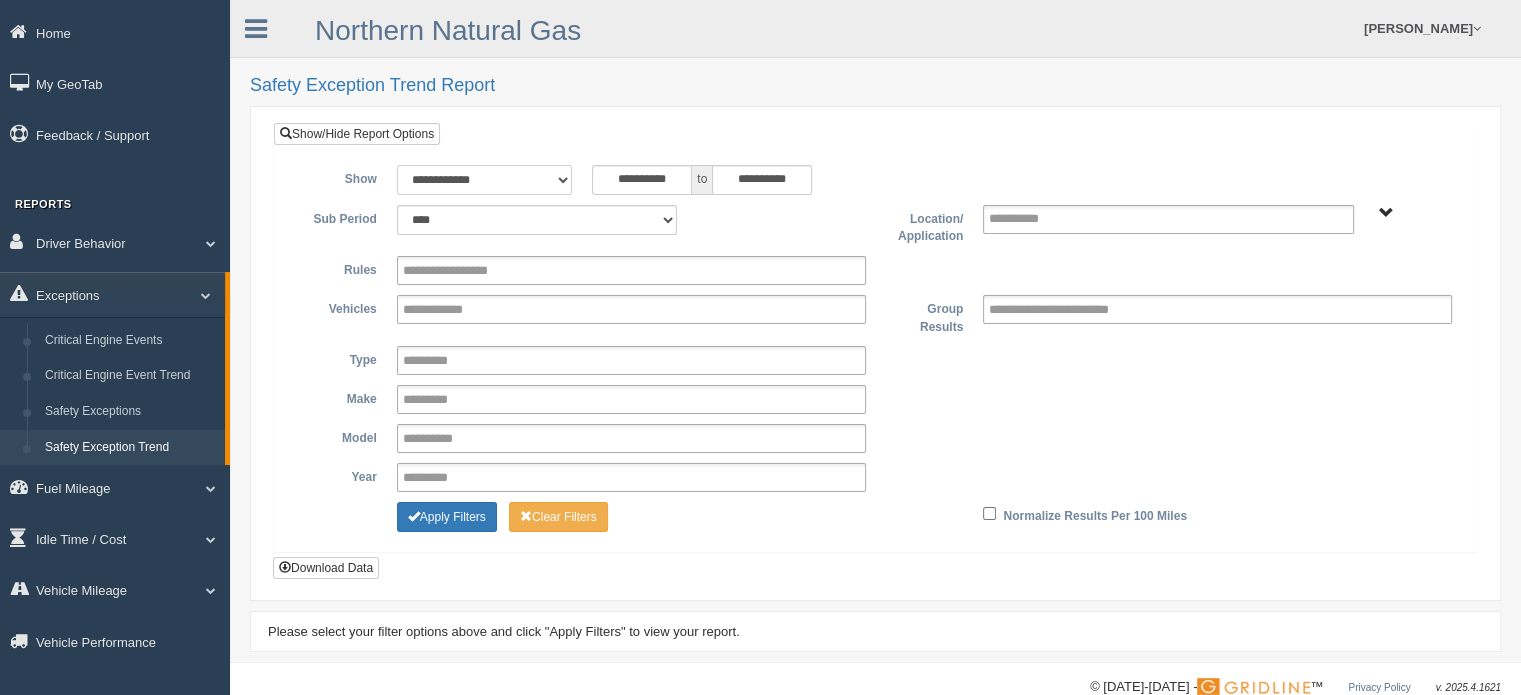 click on "**********" at bounding box center [485, 180] 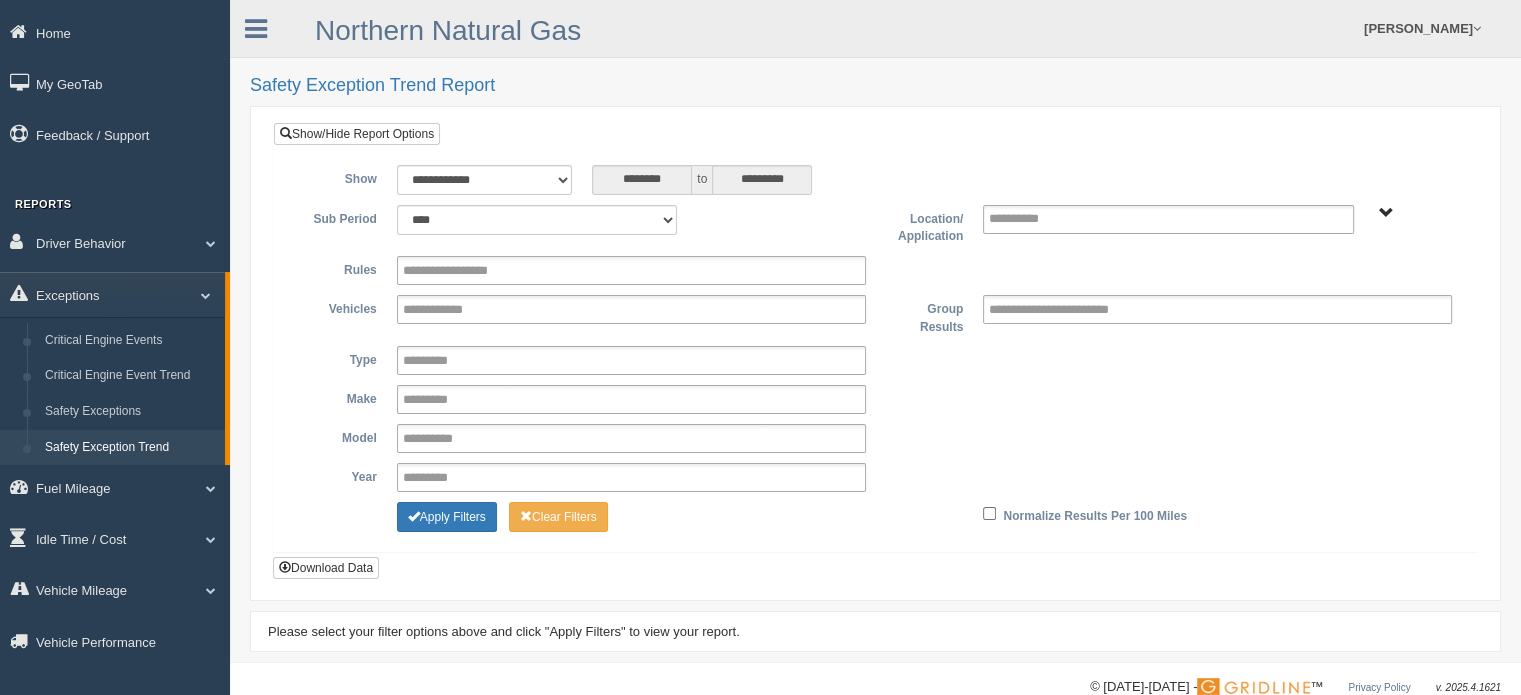 type 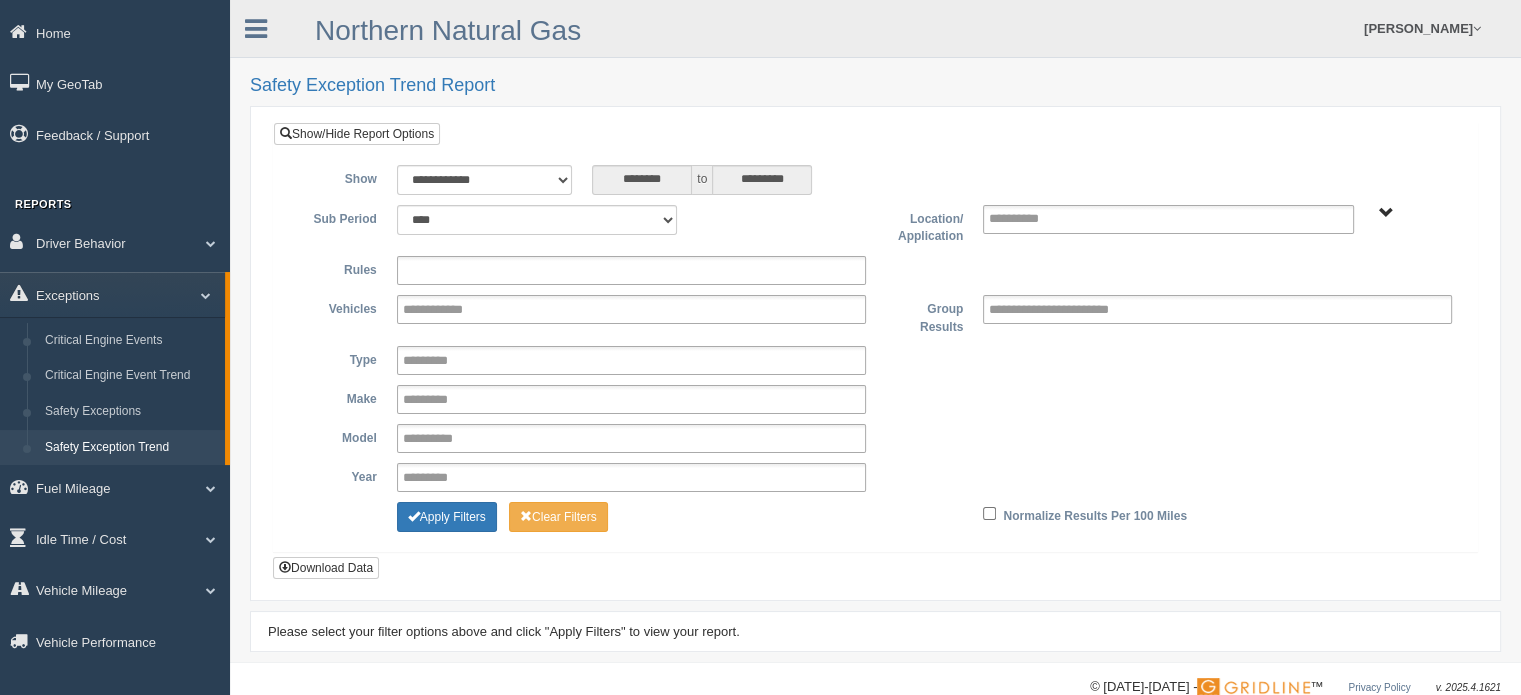 click at bounding box center (466, 270) 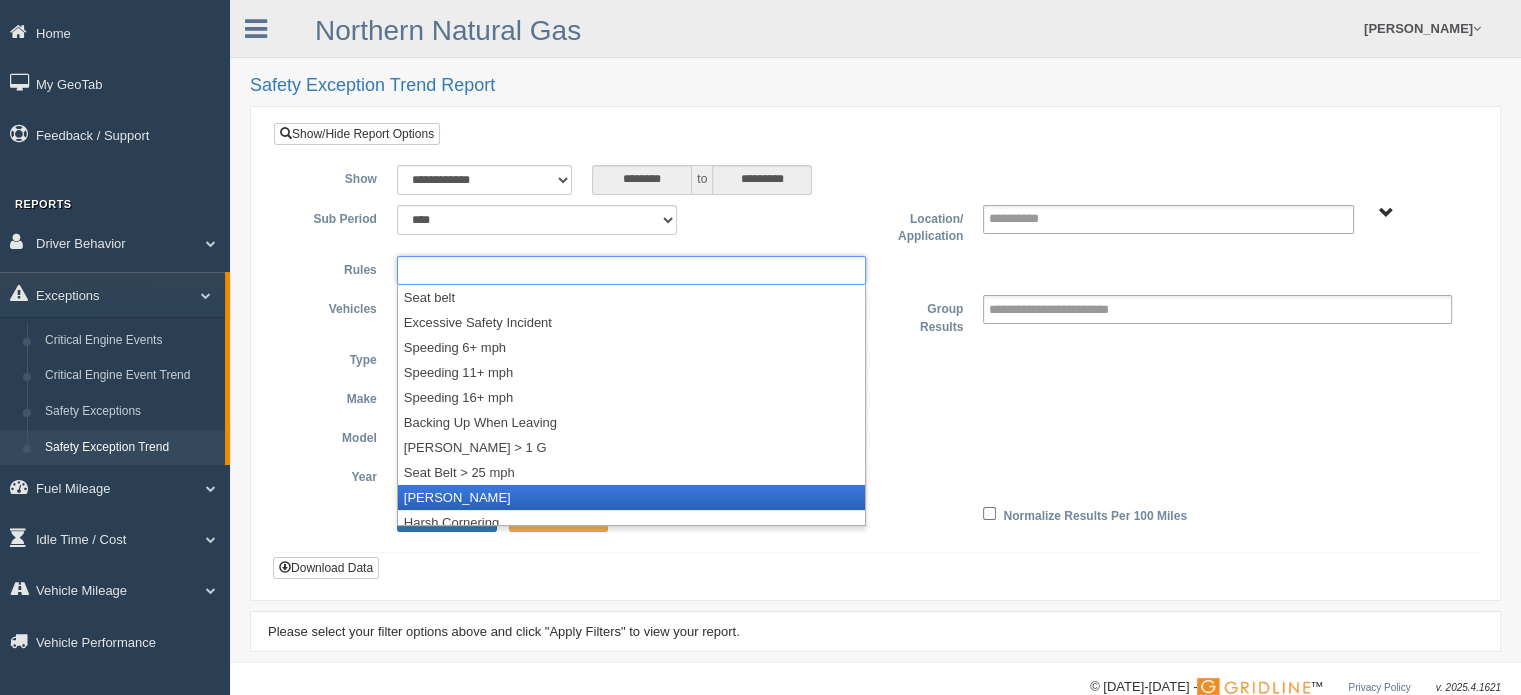 scroll, scrollTop: 10, scrollLeft: 0, axis: vertical 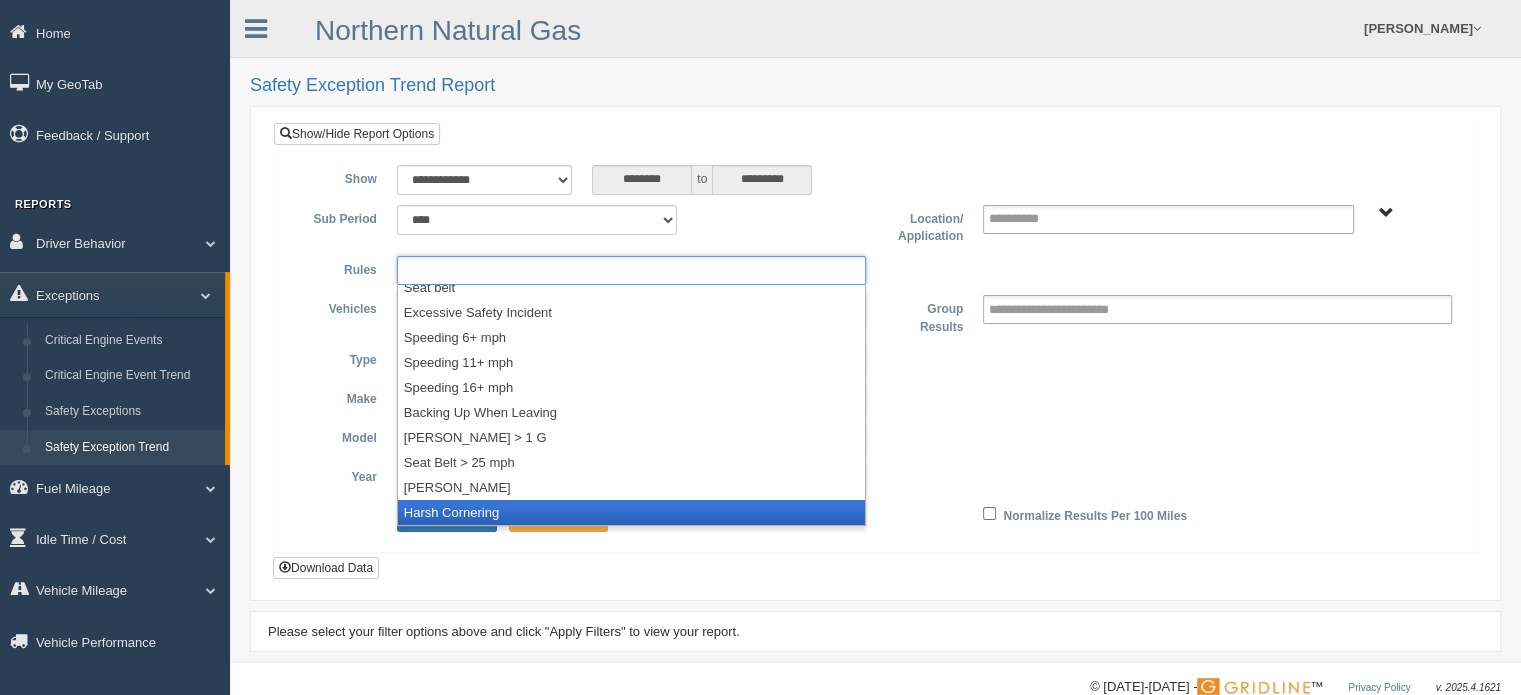 click on "Harsh Cornering" at bounding box center (631, 512) 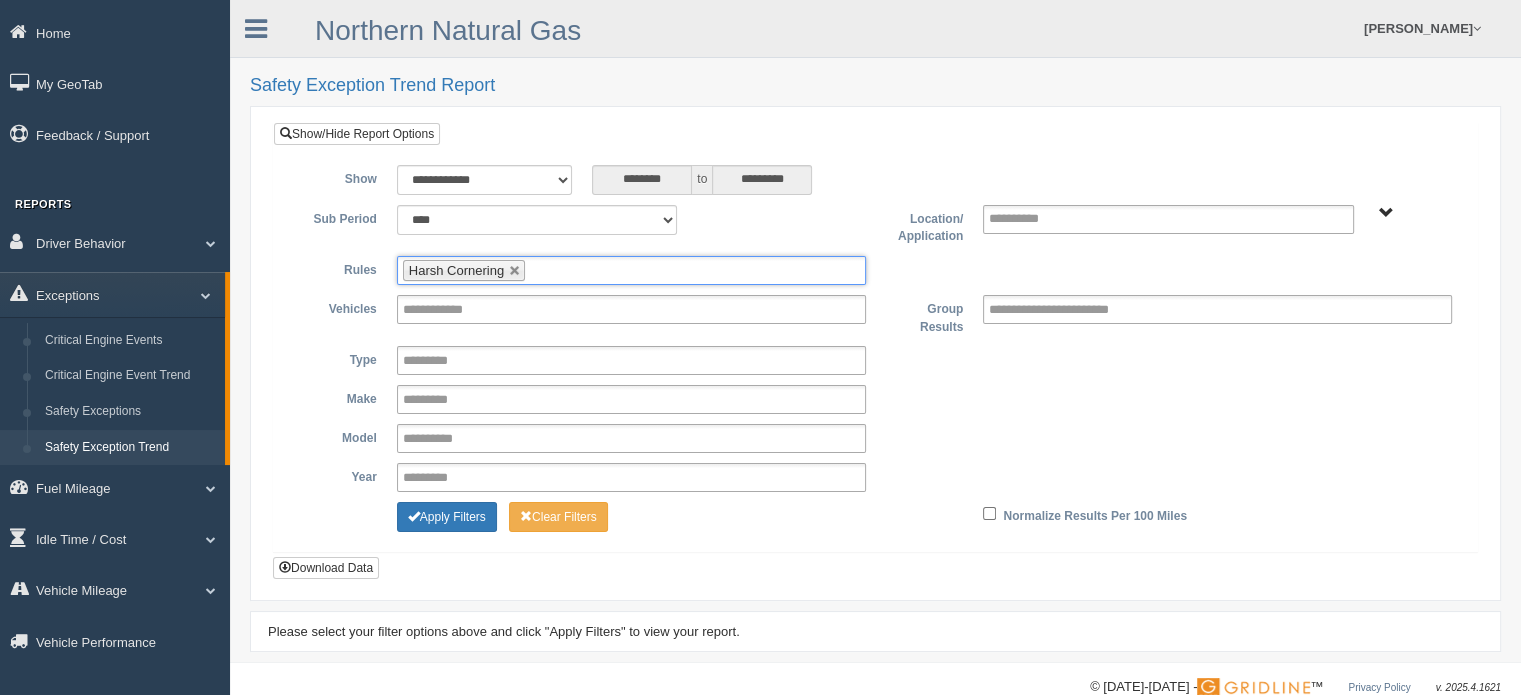 type 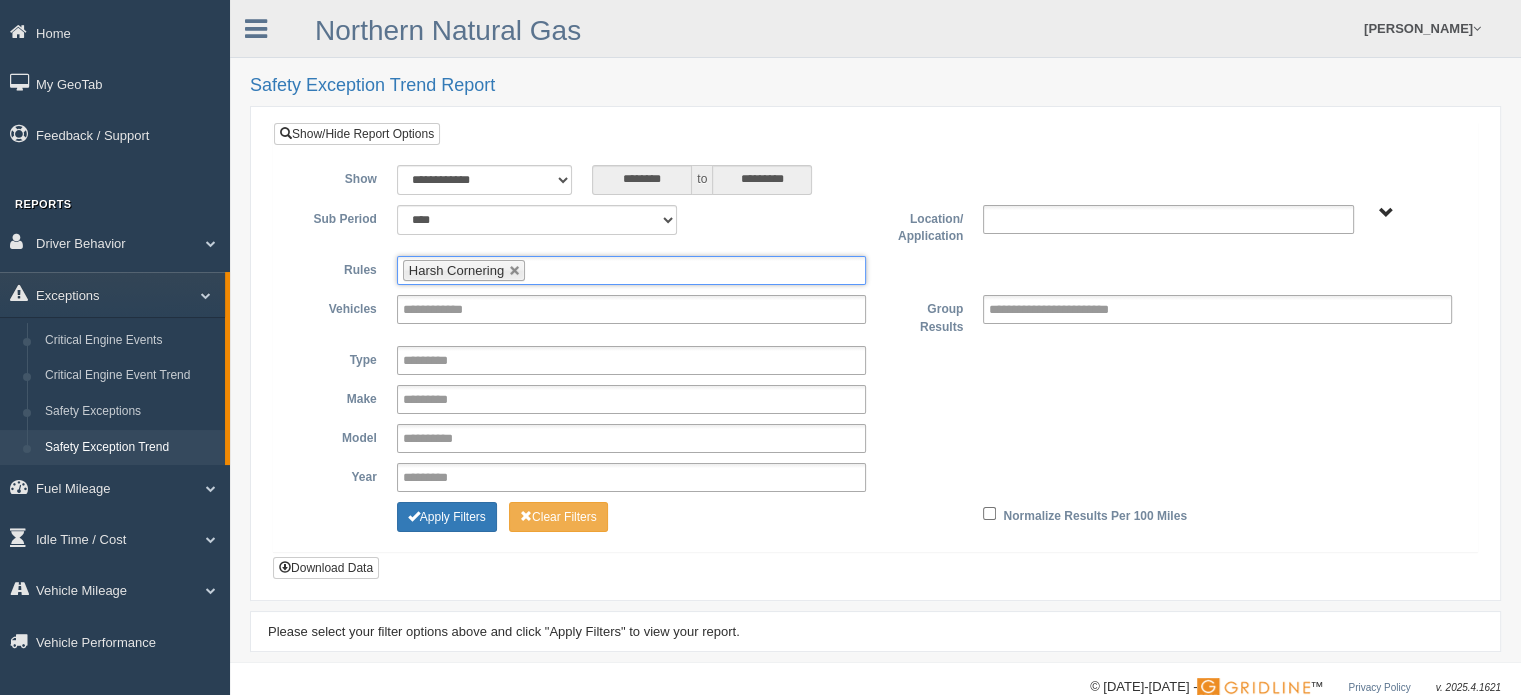 click at bounding box center [1168, 219] 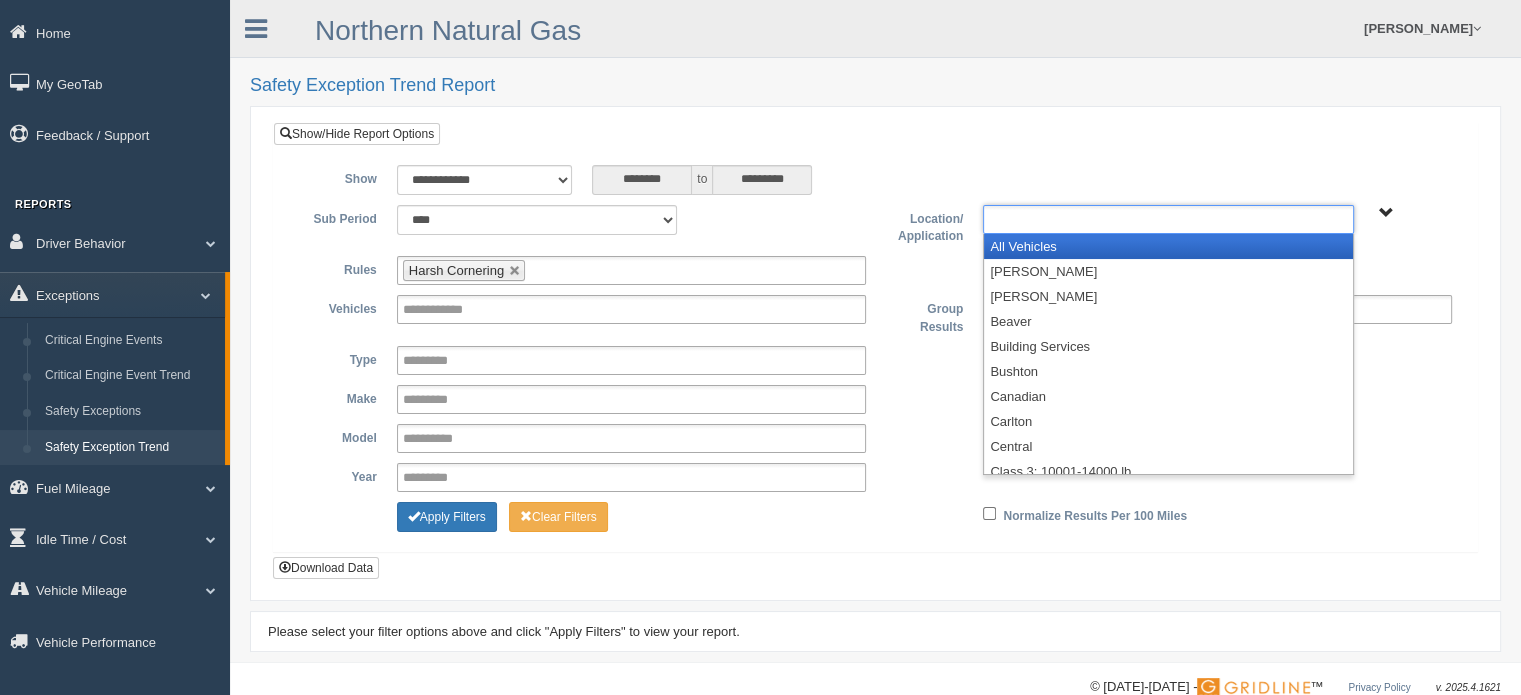 click on "All Vehicles" at bounding box center (1168, 246) 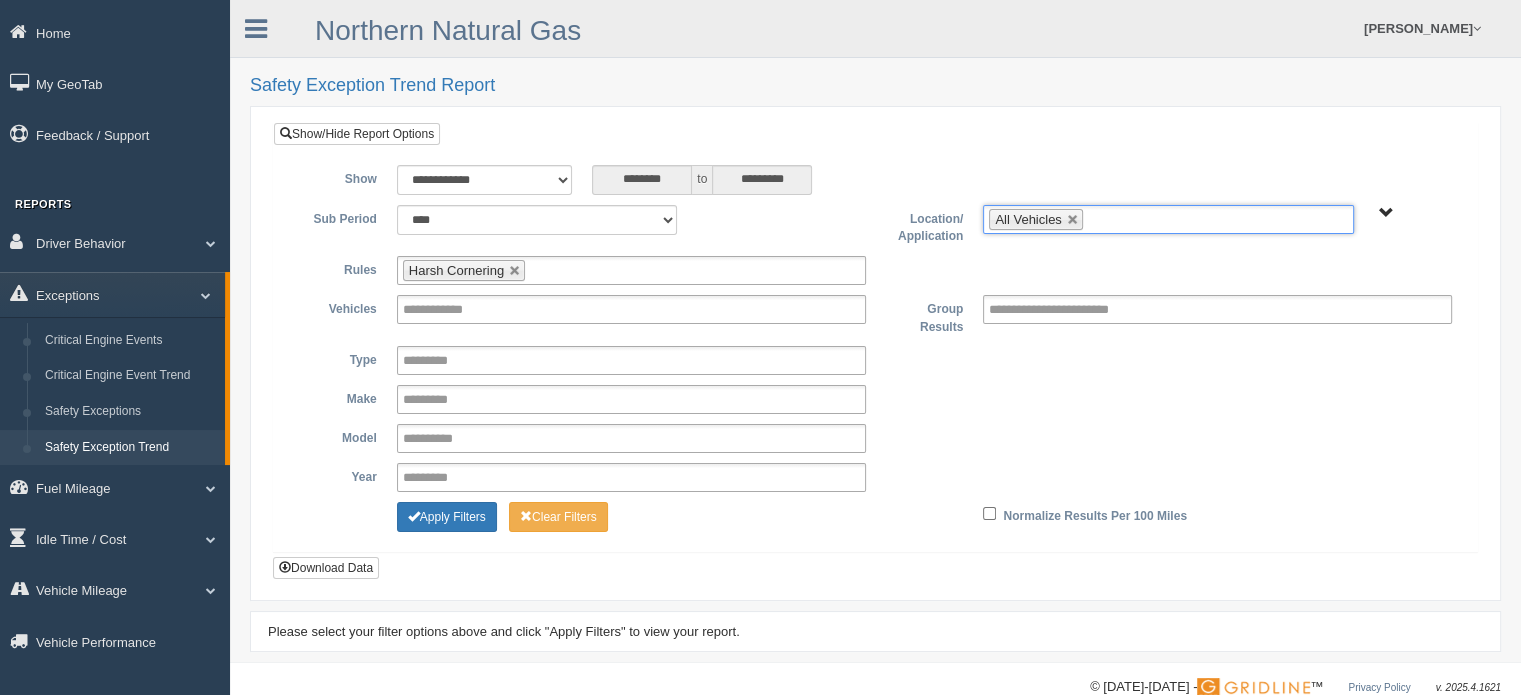 type 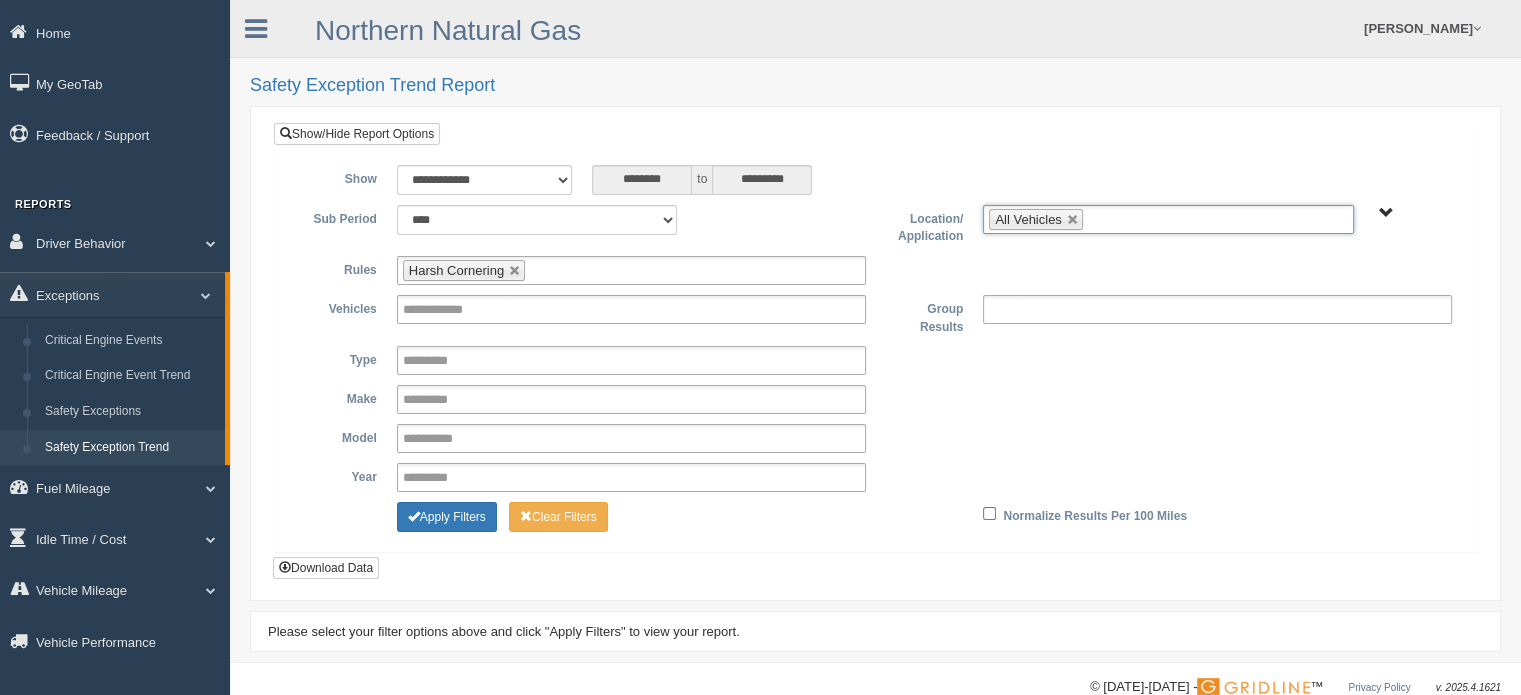 click at bounding box center [1076, 309] 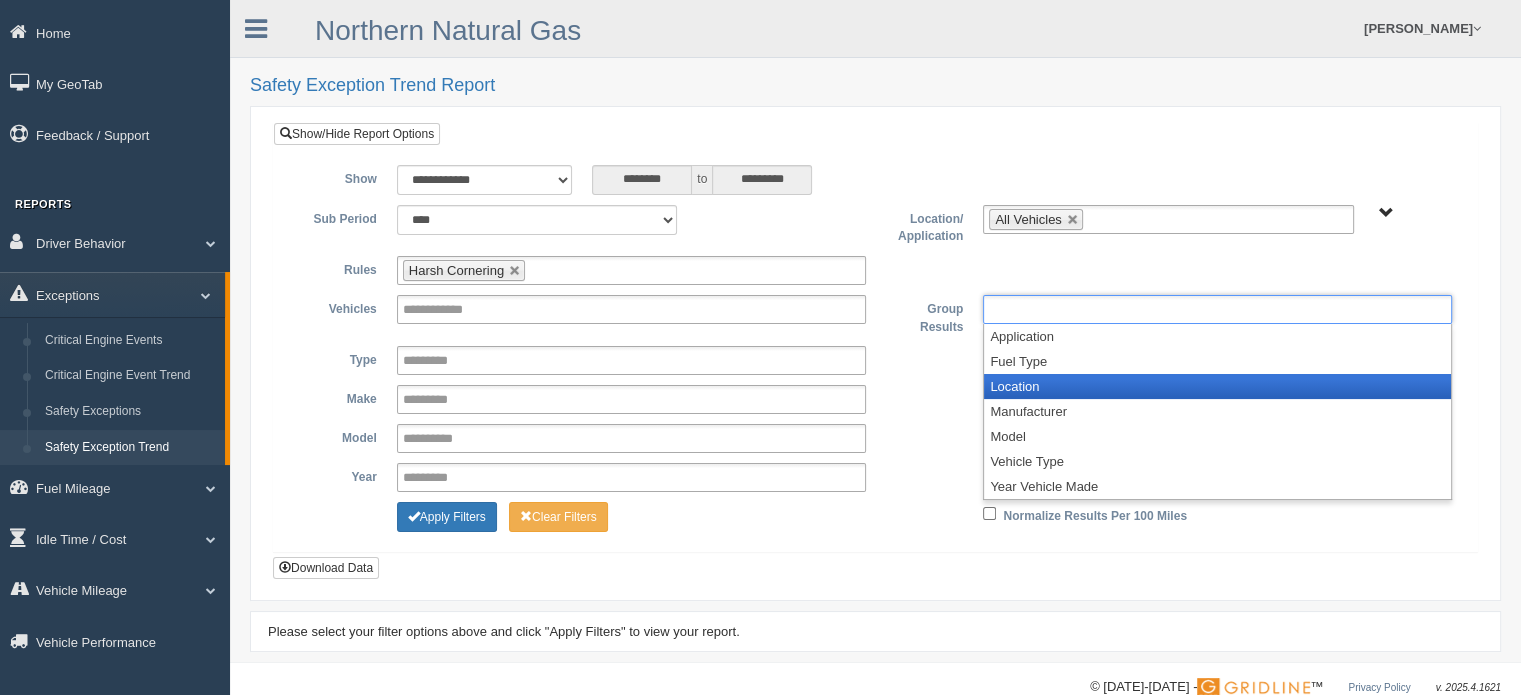 click on "Location" at bounding box center [1217, 386] 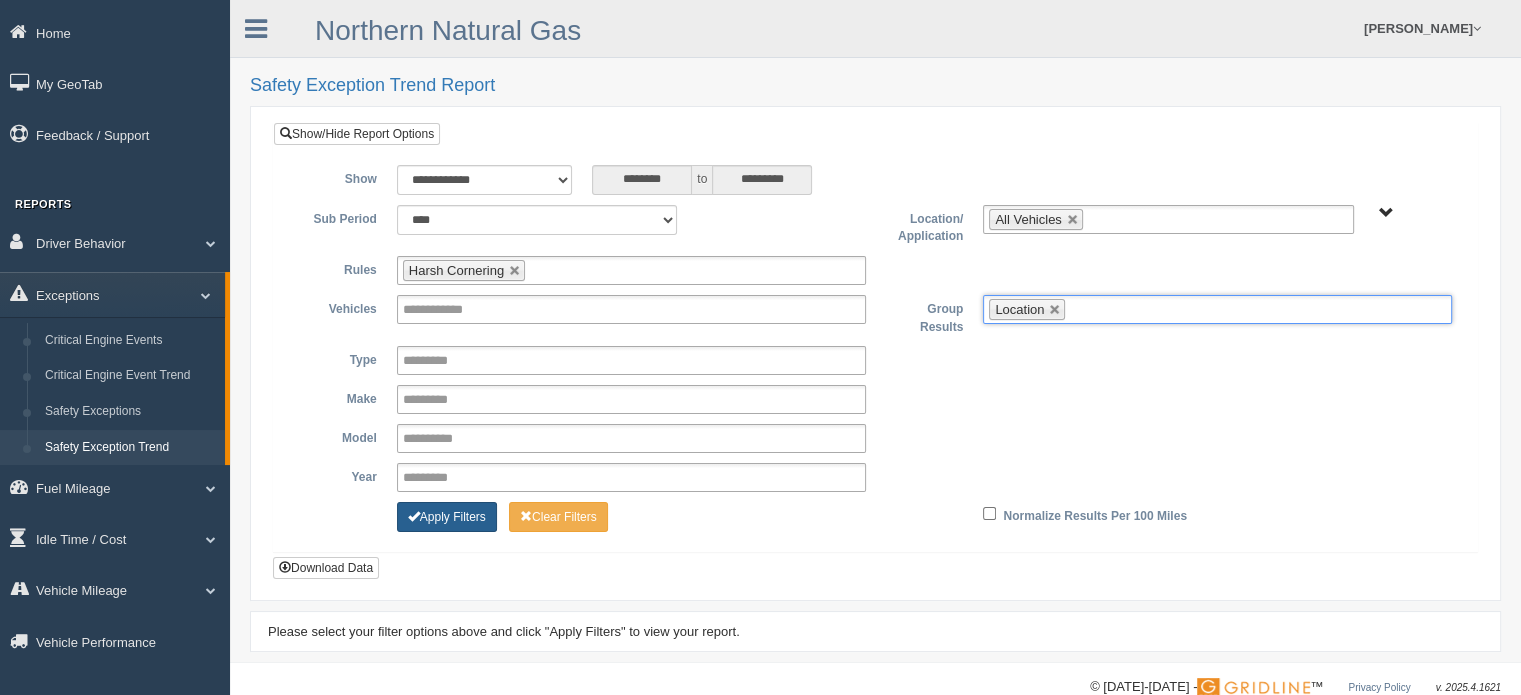 click on "Apply Filters" at bounding box center (447, 517) 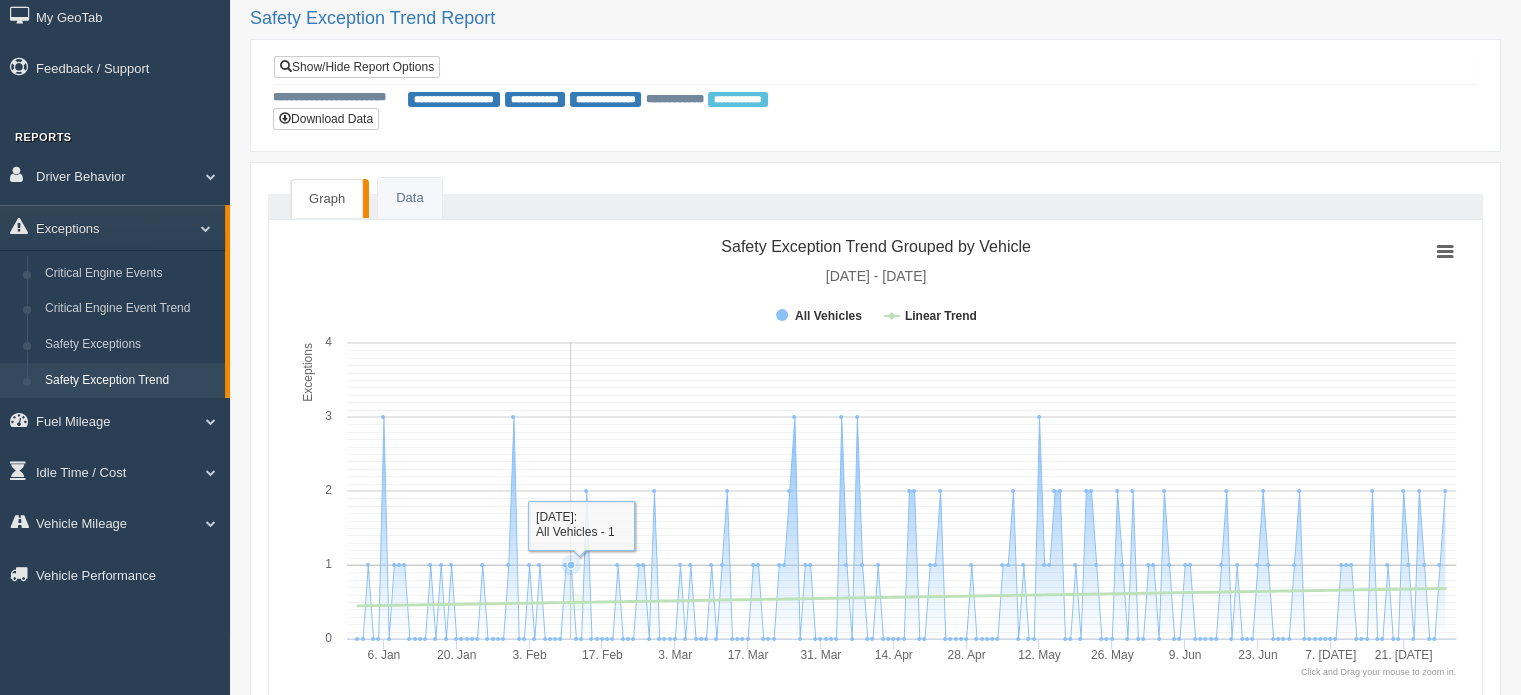 scroll, scrollTop: 0, scrollLeft: 0, axis: both 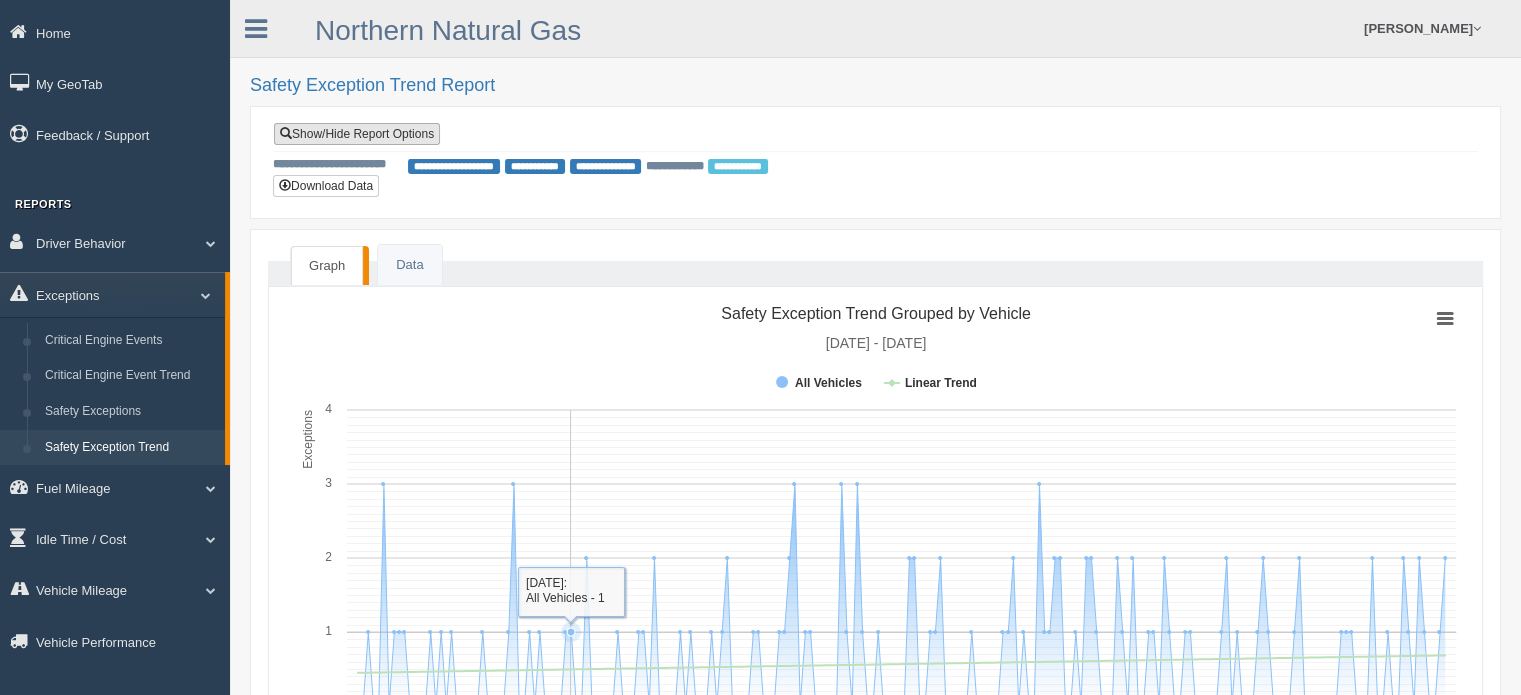 click on "Show/Hide Report Options" at bounding box center [357, 134] 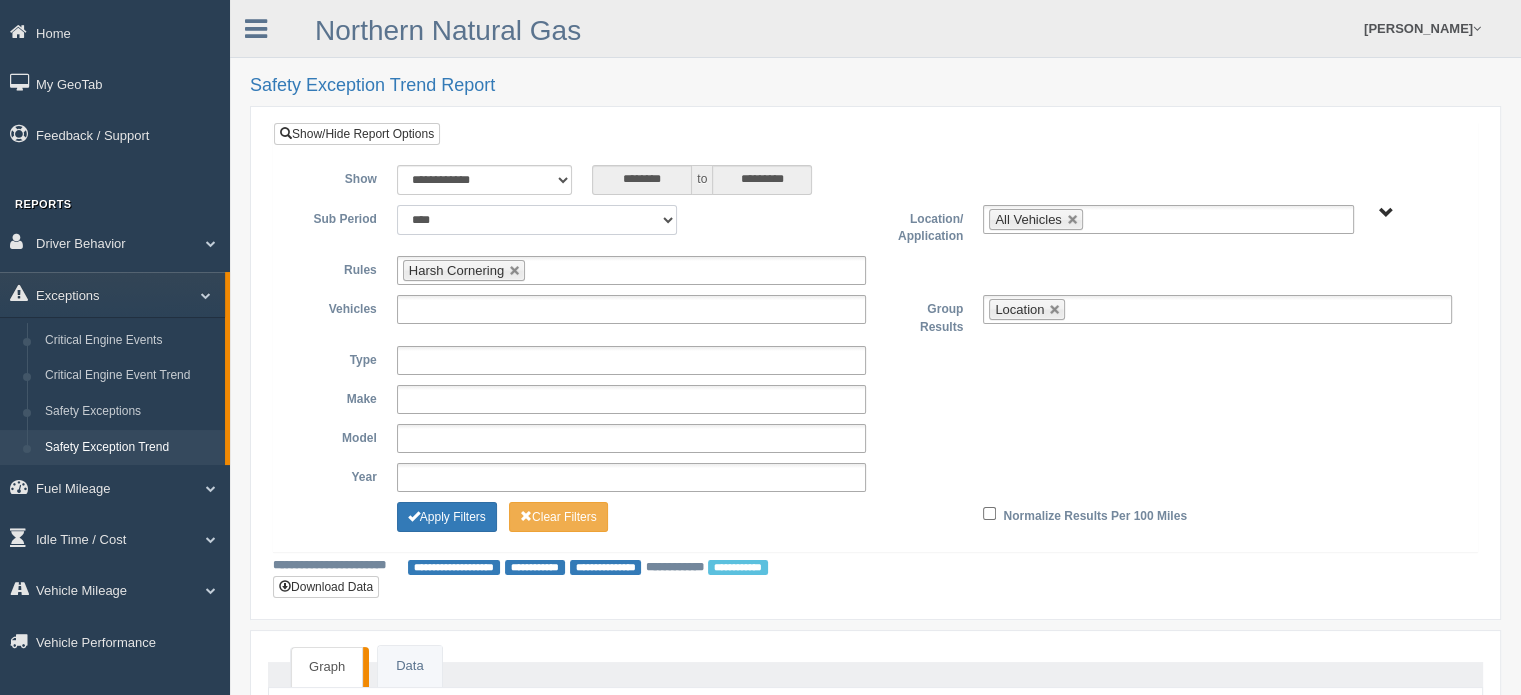 click on "****
****
*****
*******" at bounding box center [537, 220] 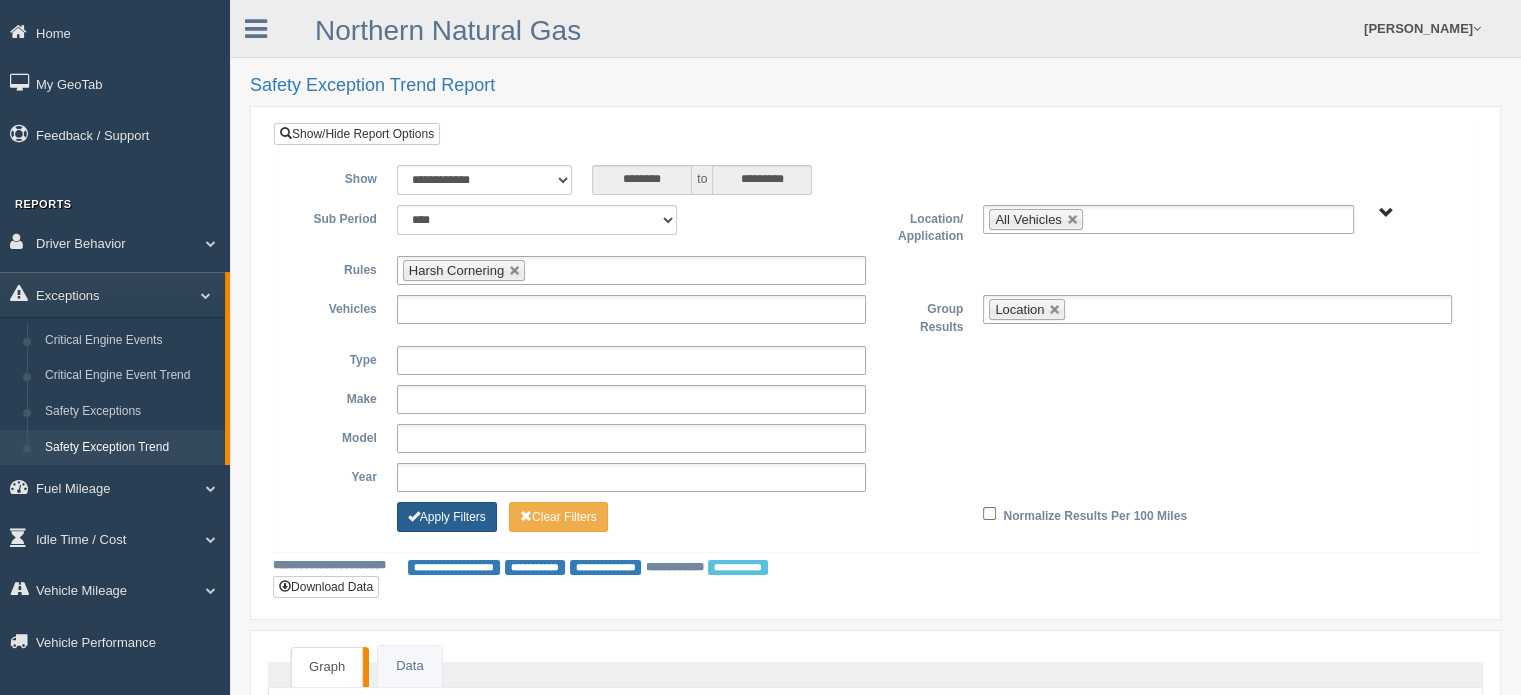 click on "Apply Filters" at bounding box center [447, 517] 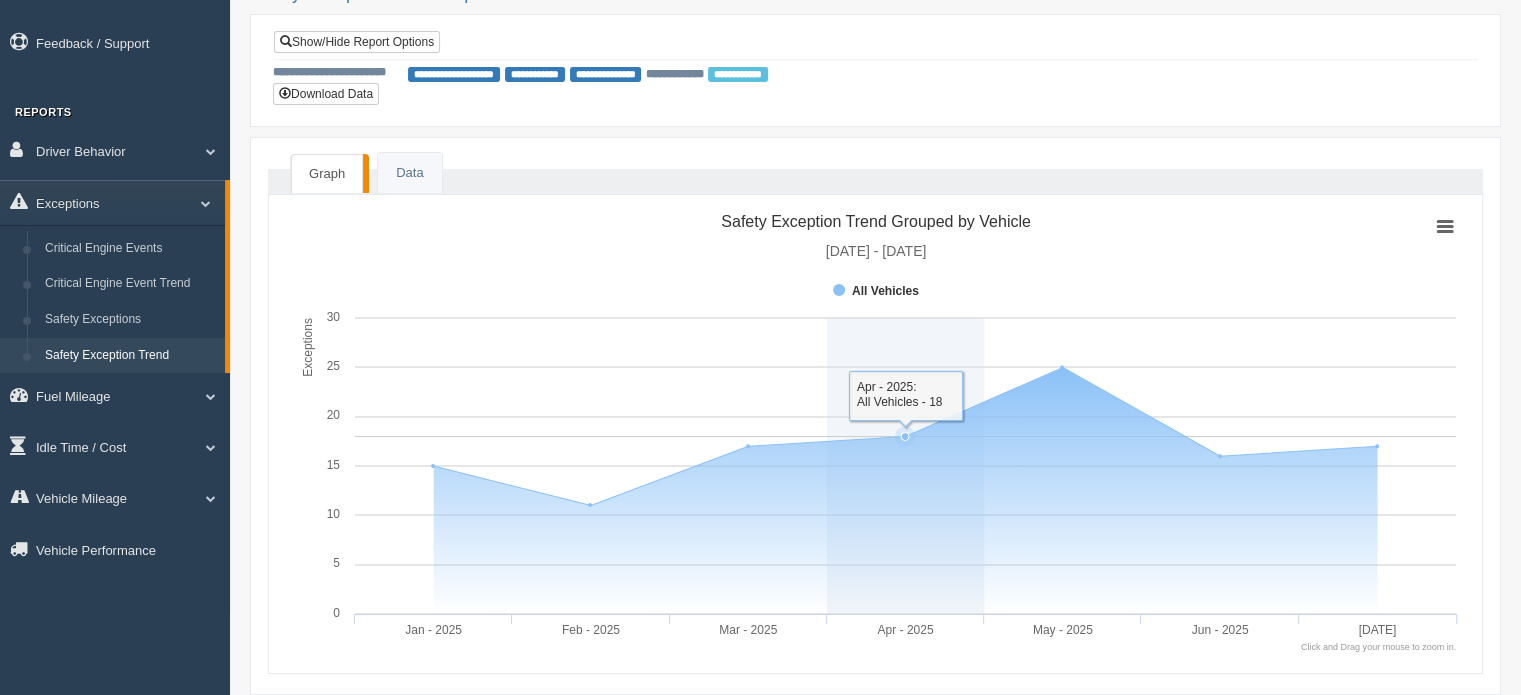 scroll, scrollTop: 0, scrollLeft: 0, axis: both 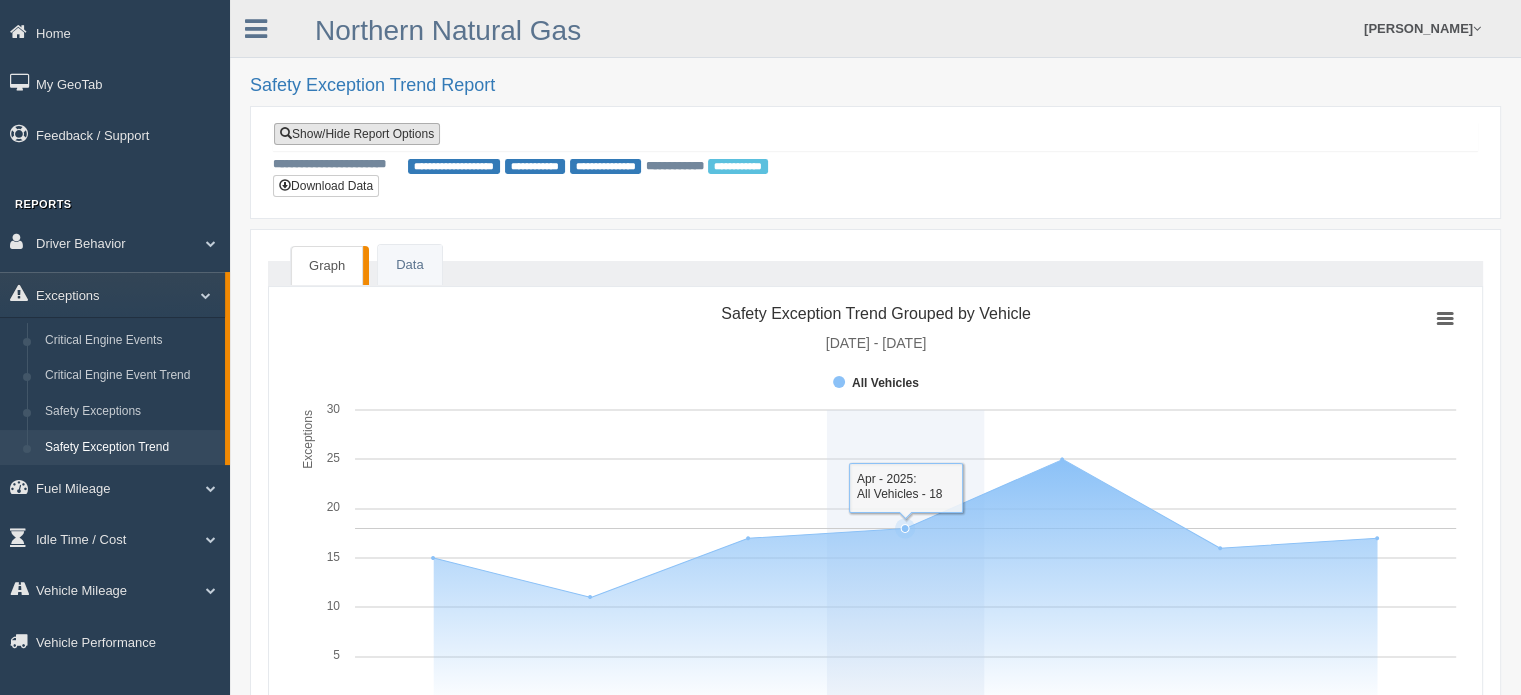 click on "Show/Hide Report Options" at bounding box center (357, 134) 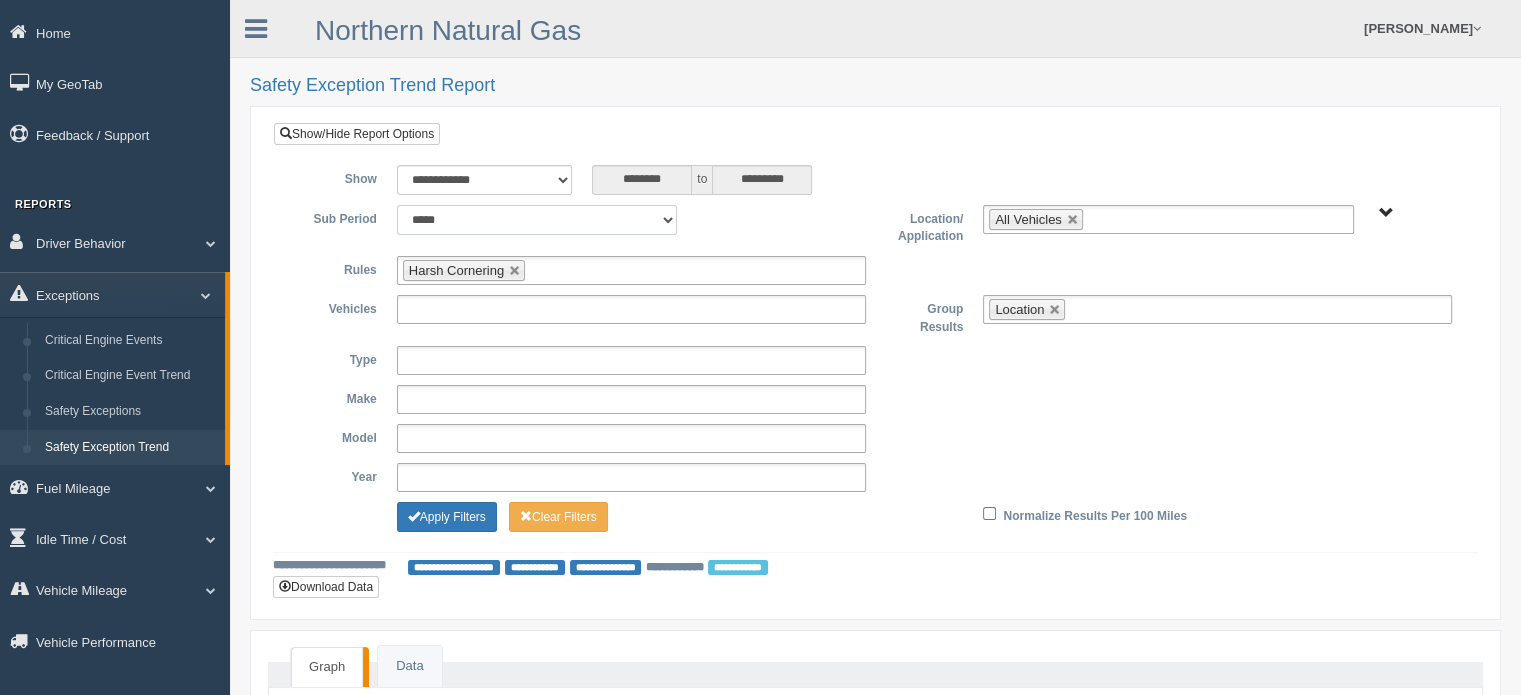 click on "****
****
*****
*******" at bounding box center (537, 220) 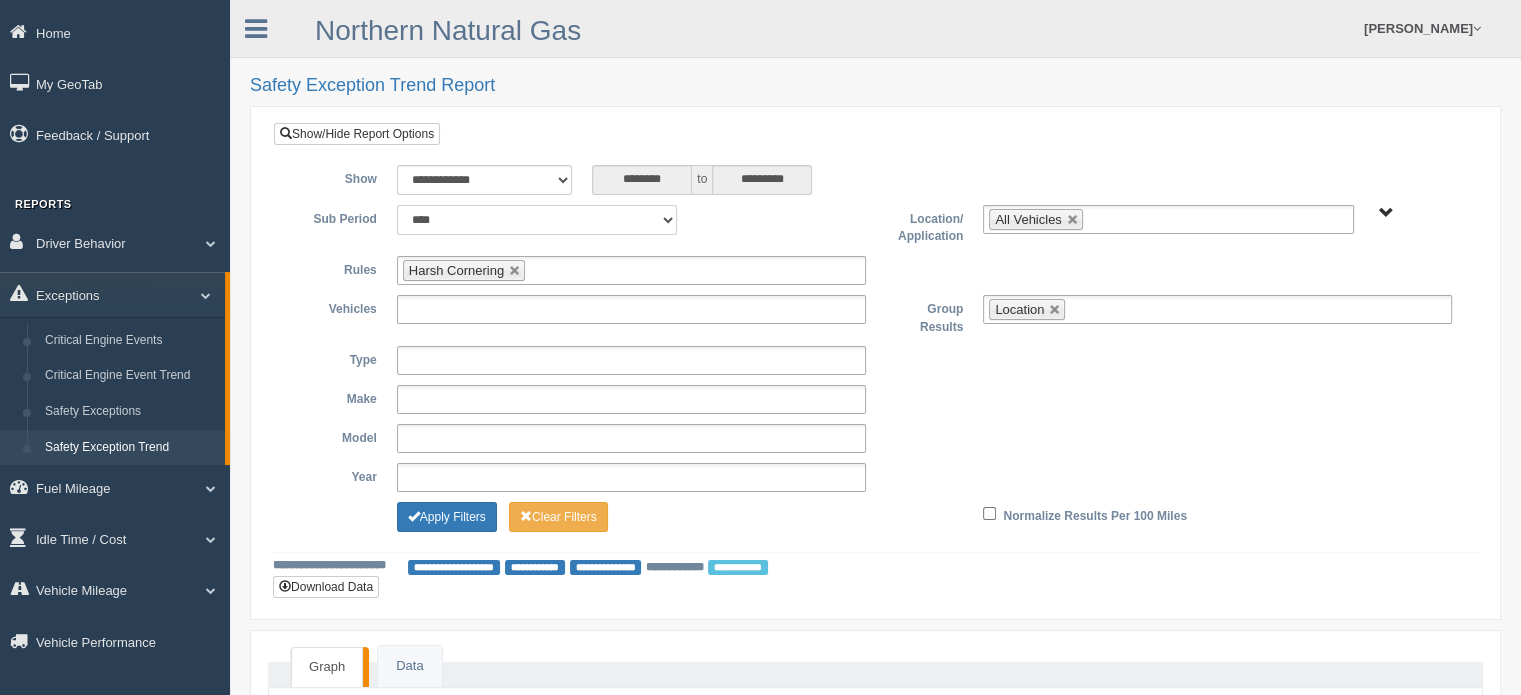 click on "****
****
*****
*******" at bounding box center [537, 220] 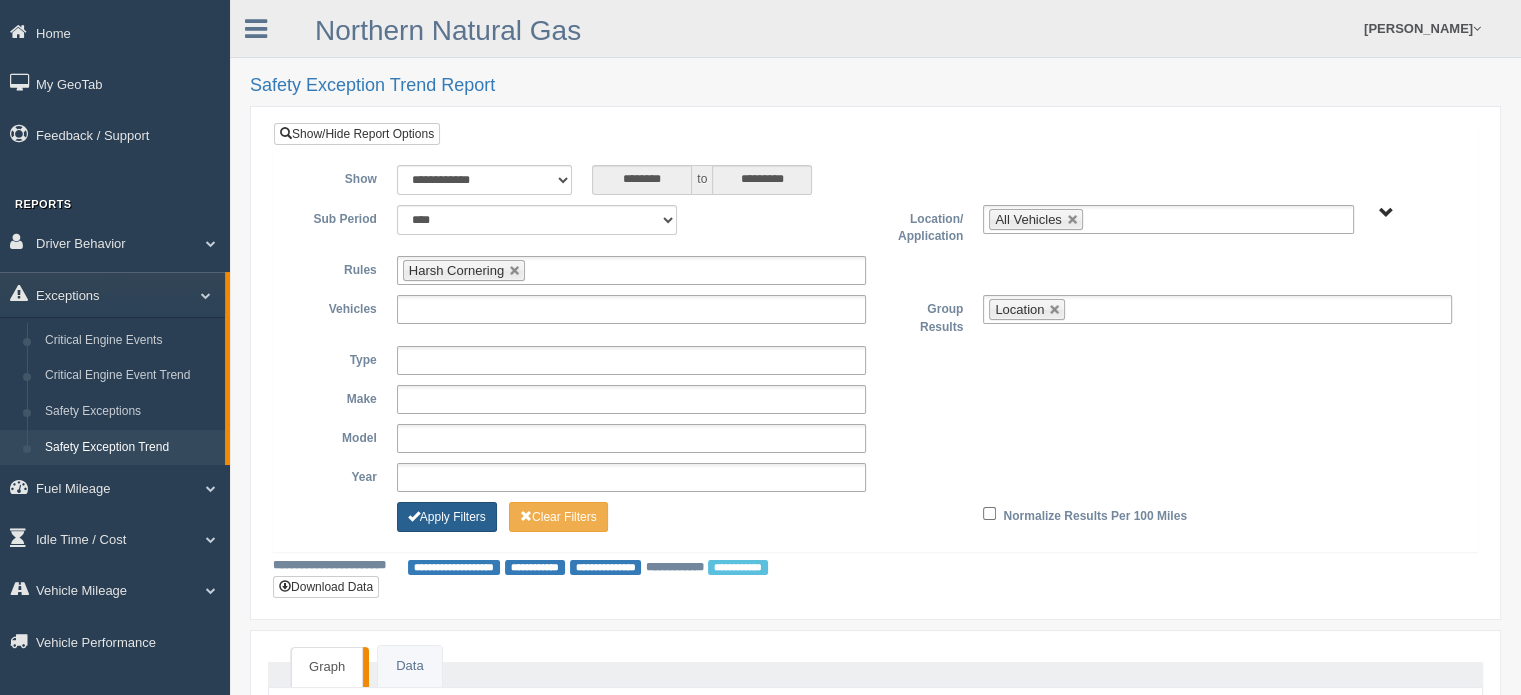 click on "Apply Filters" at bounding box center [447, 517] 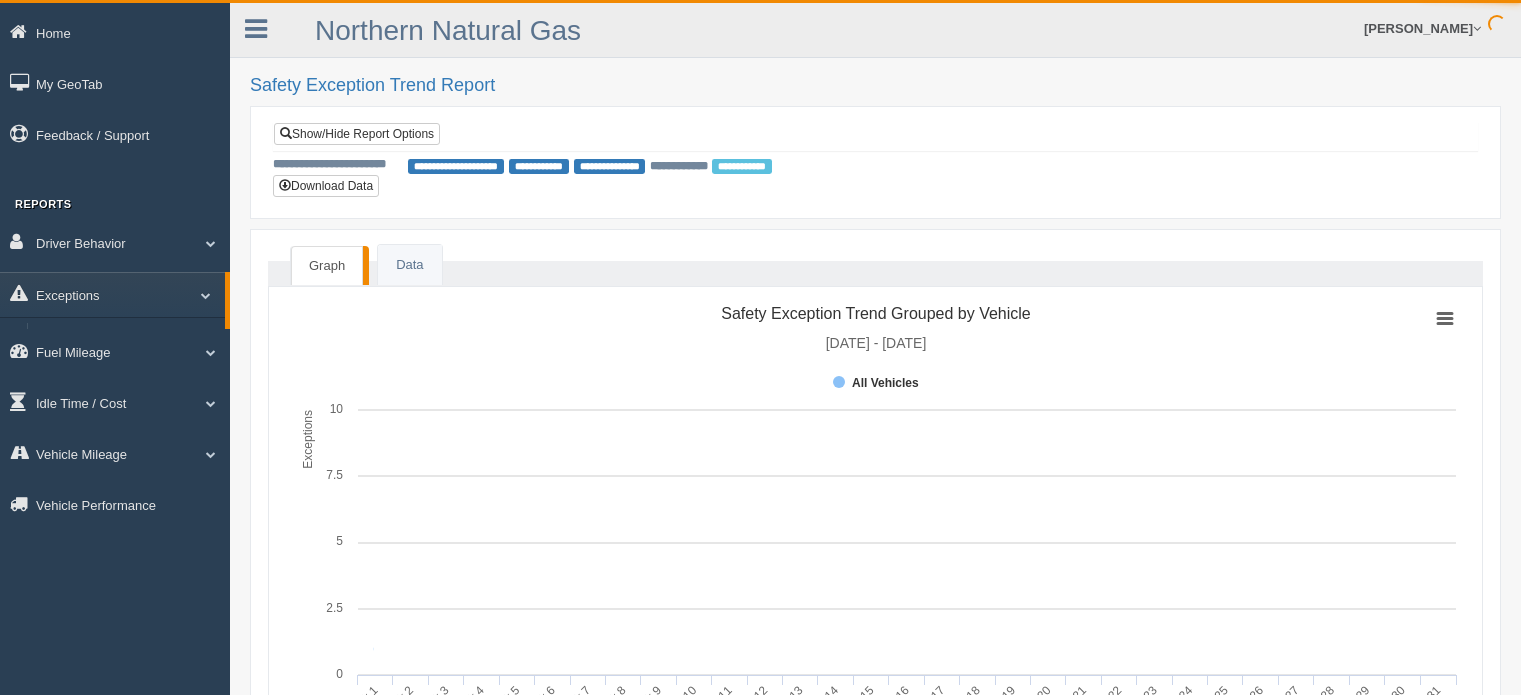 scroll, scrollTop: 0, scrollLeft: 0, axis: both 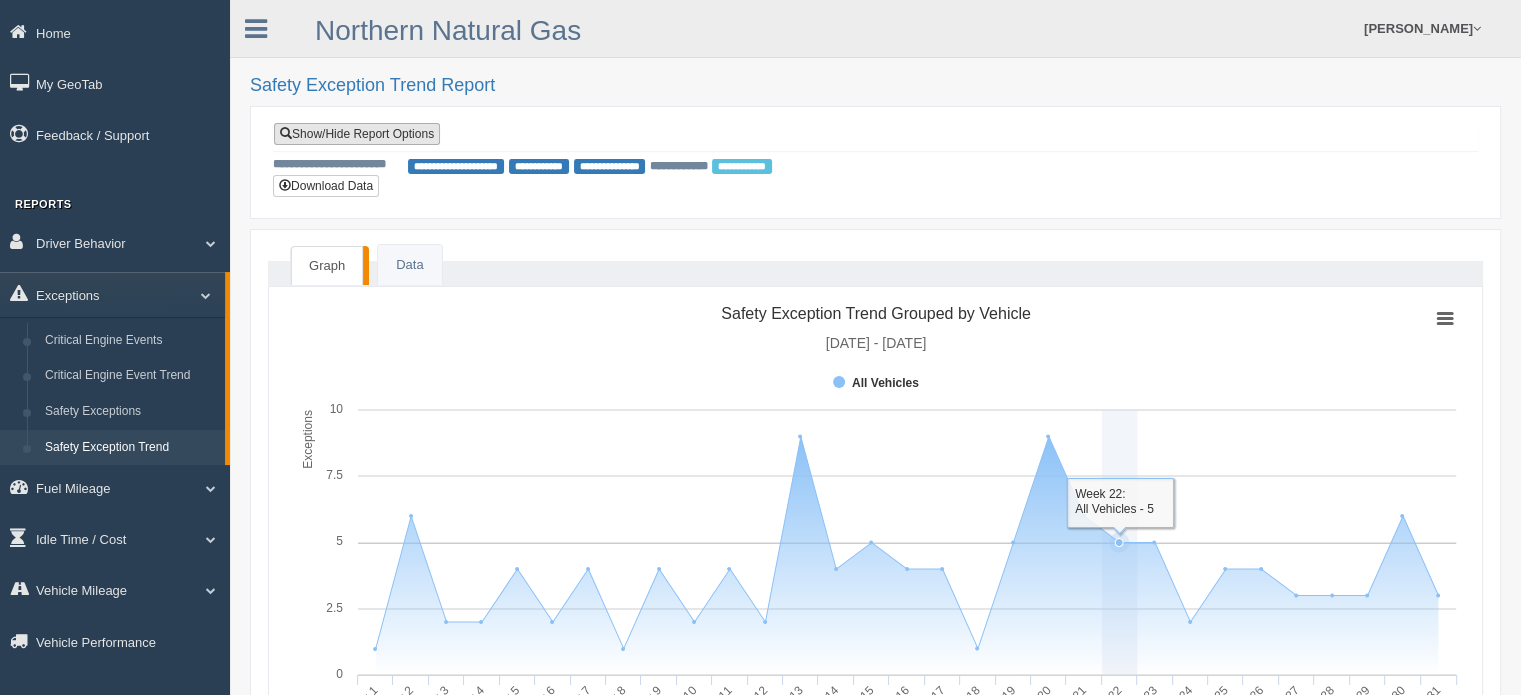 click on "Show/Hide Report Options" at bounding box center [357, 134] 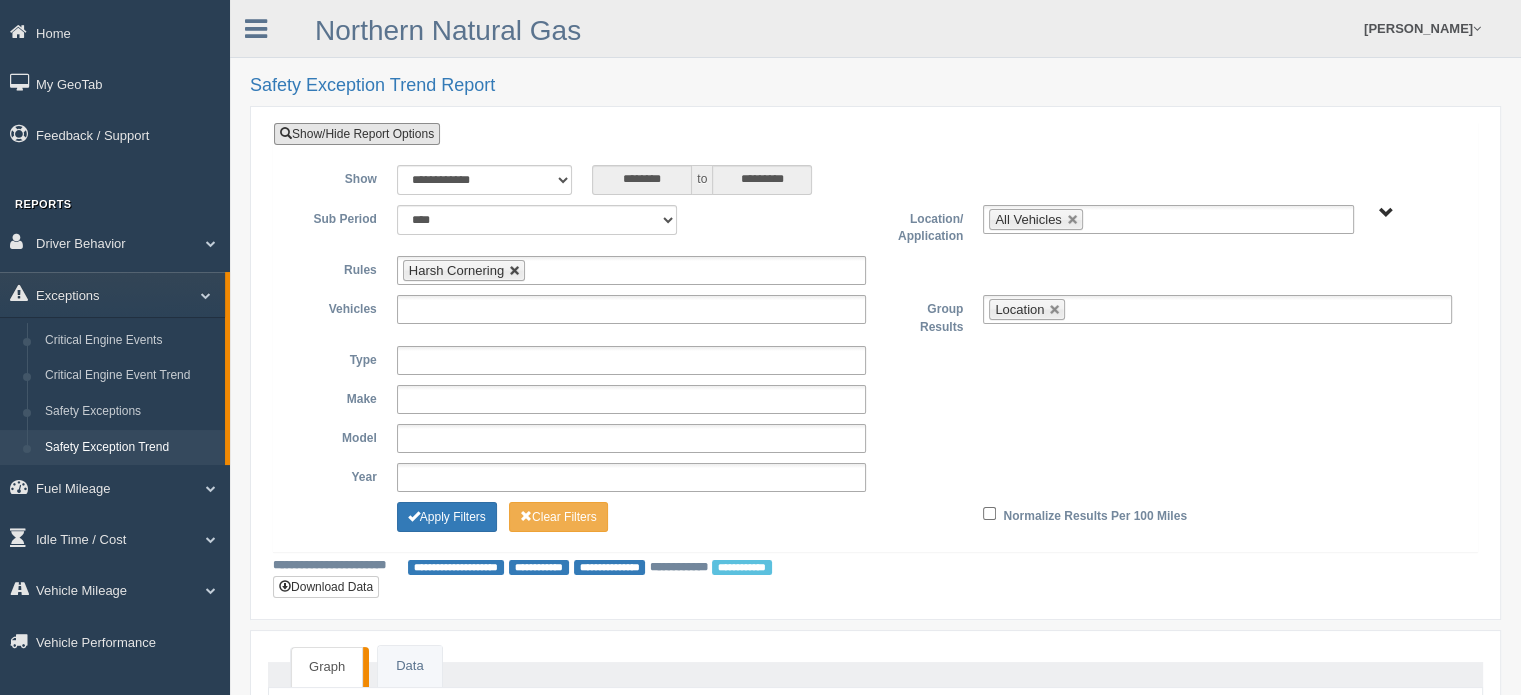 click at bounding box center (515, 271) 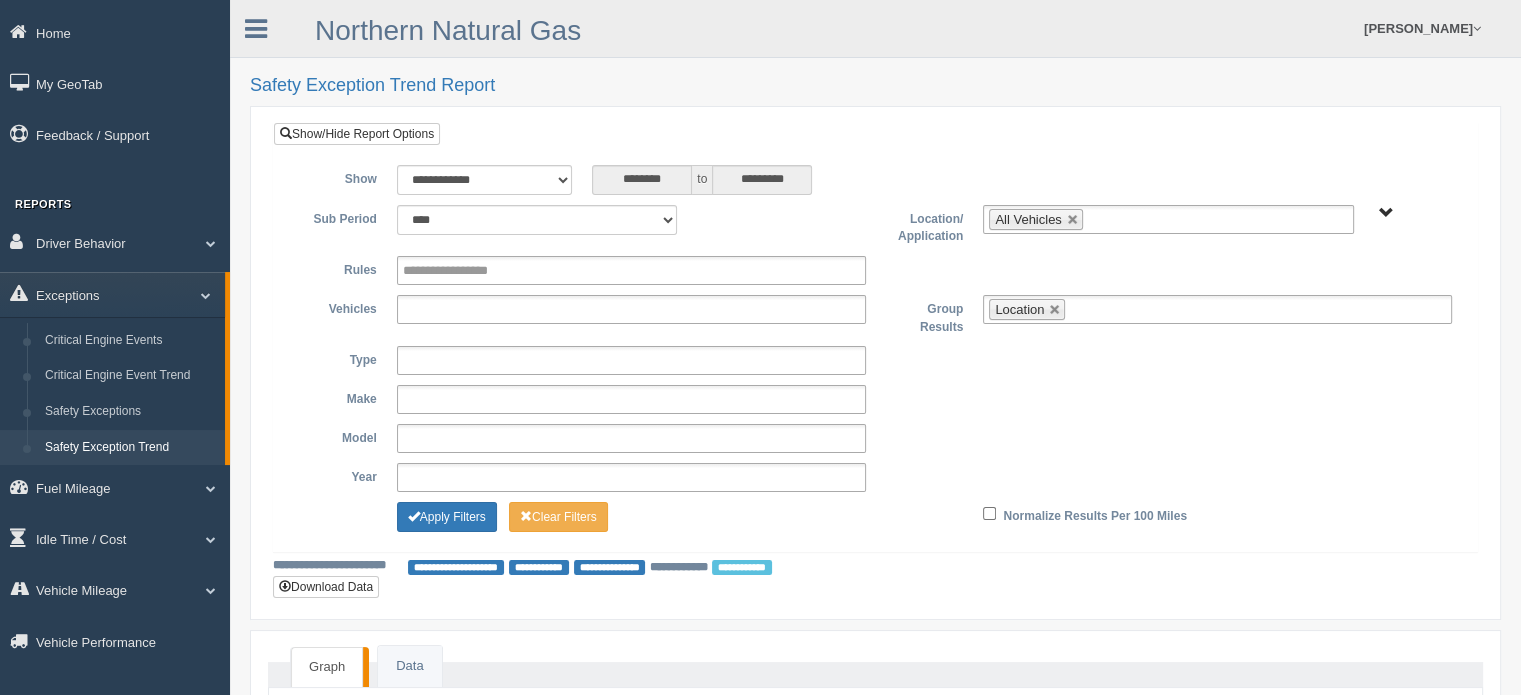 type 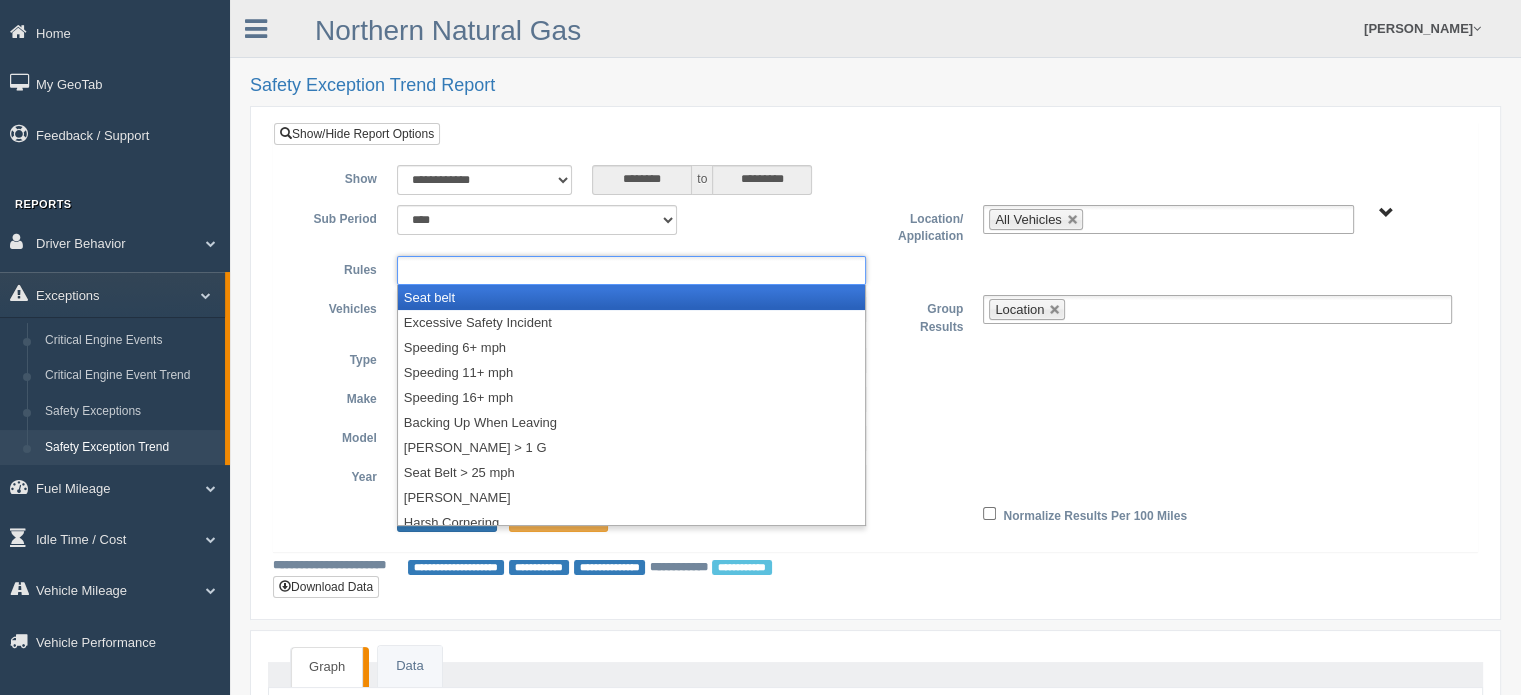 click at bounding box center (466, 270) 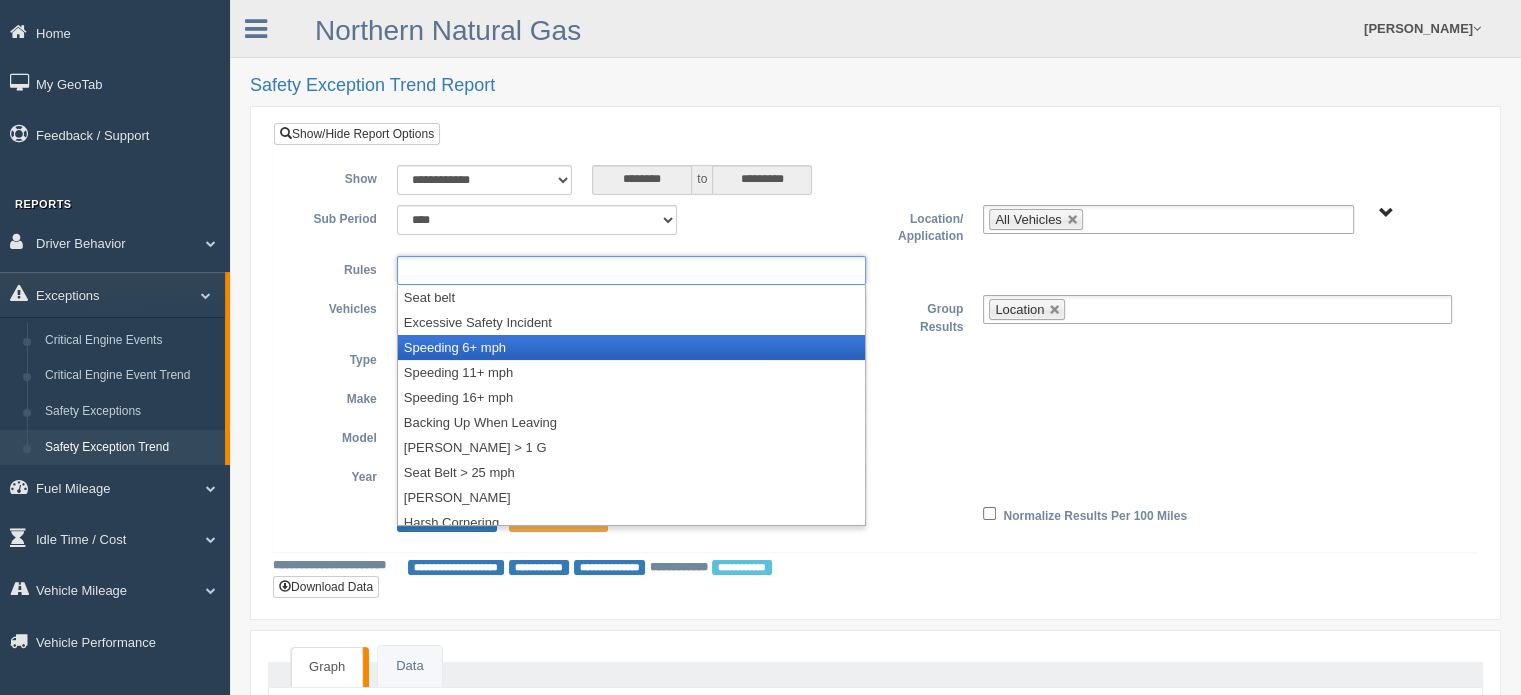 click on "Speeding 6+ mph" at bounding box center (631, 347) 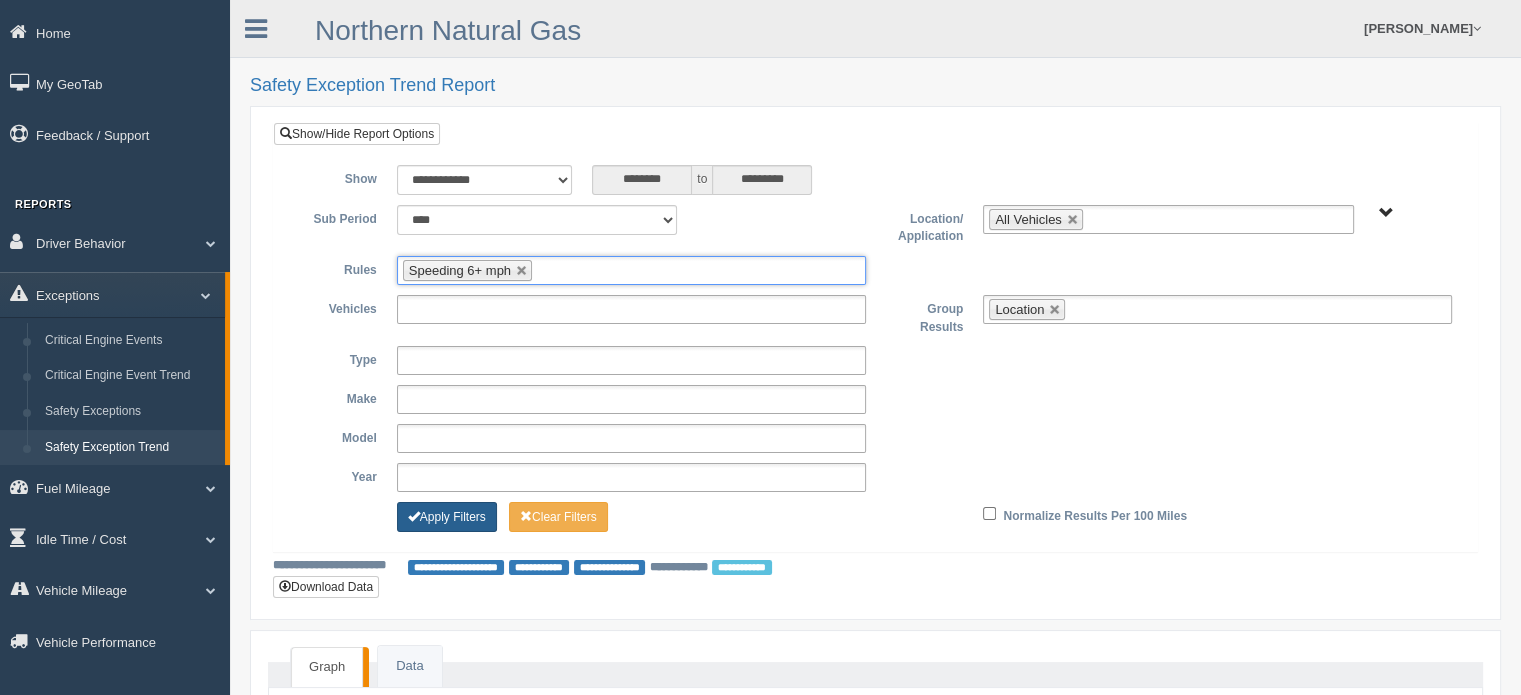 click on "Apply Filters" at bounding box center (447, 517) 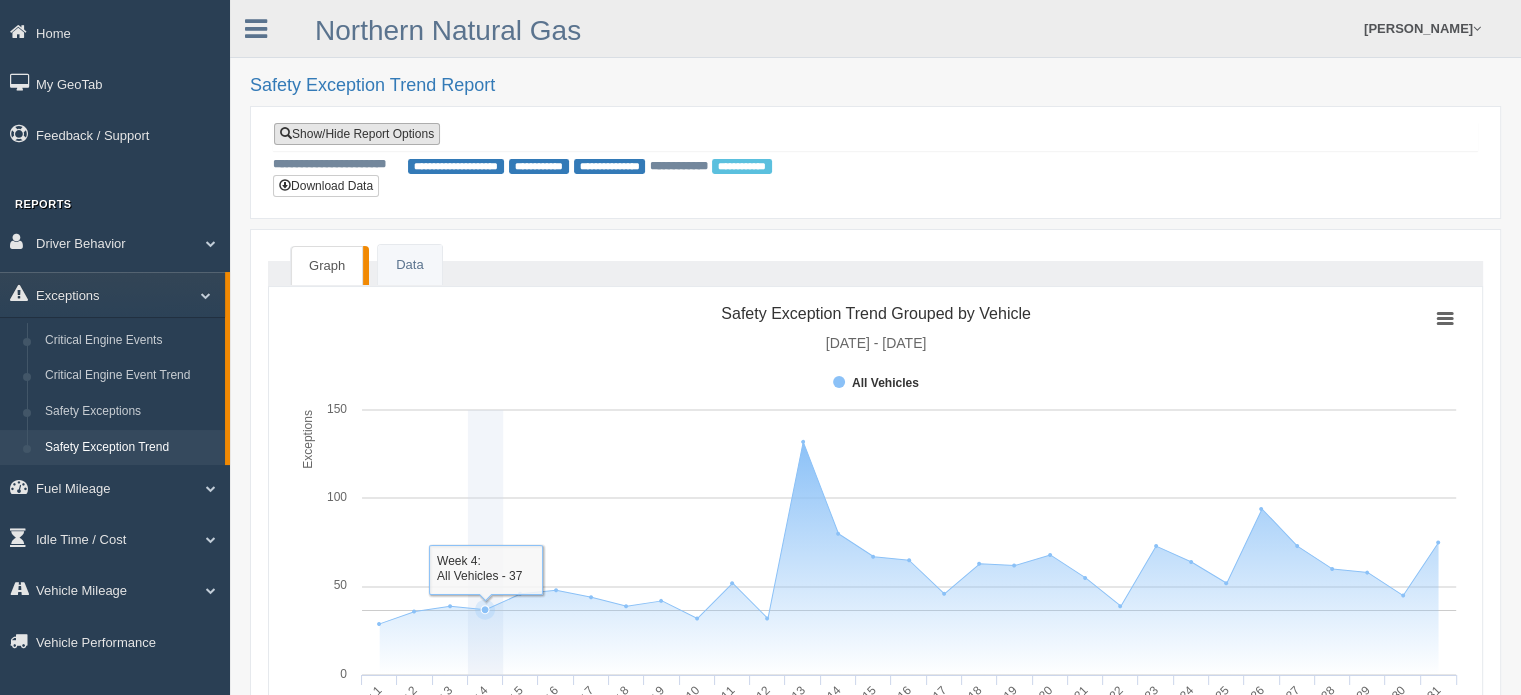 scroll, scrollTop: 0, scrollLeft: 0, axis: both 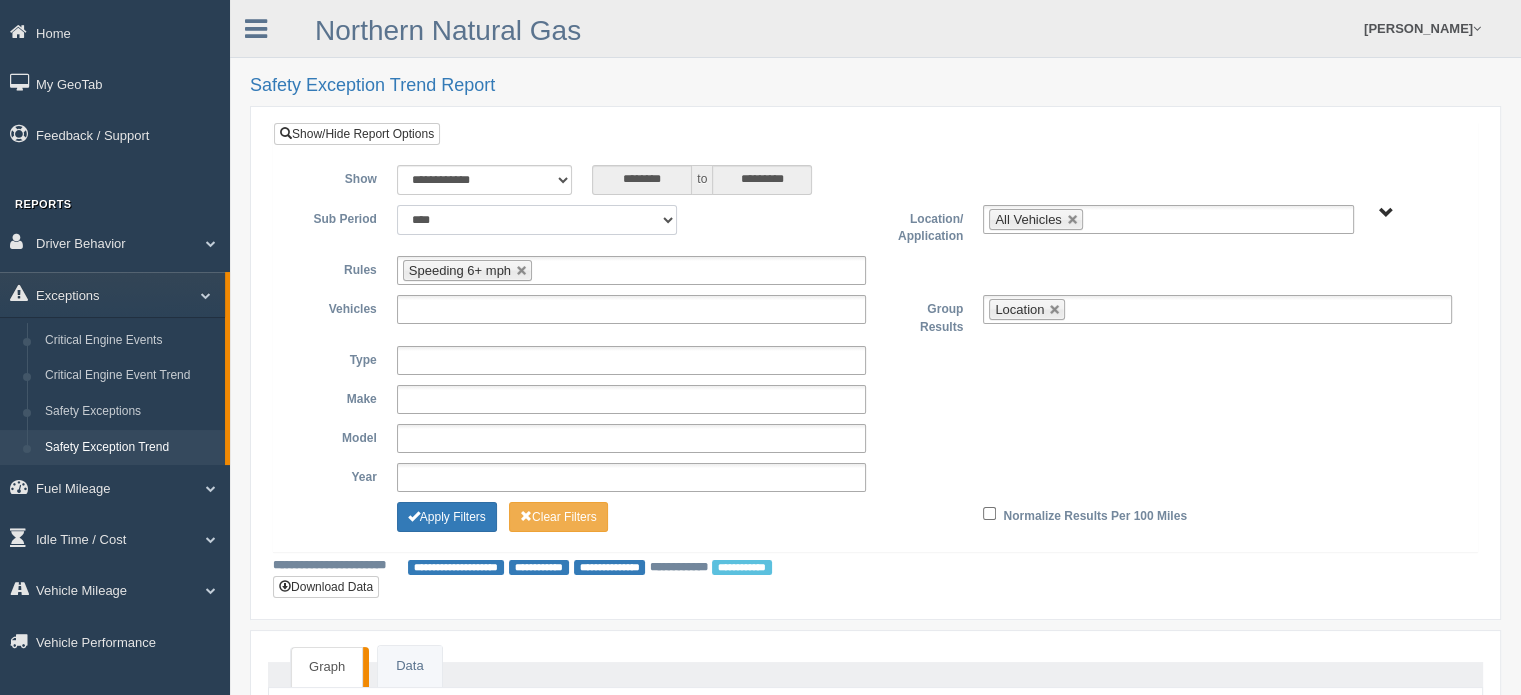 drag, startPoint x: 495, startPoint y: 220, endPoint x: 496, endPoint y: 232, distance: 12.0415945 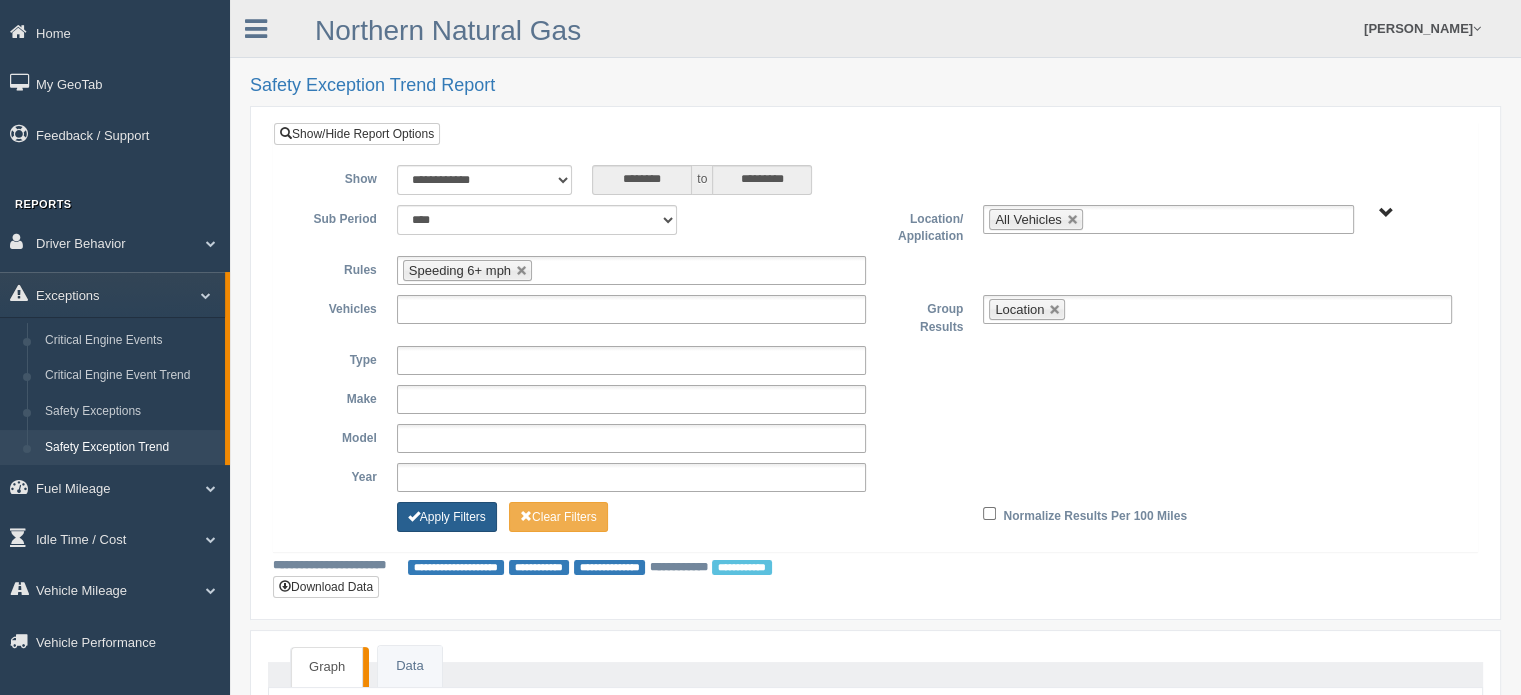click on "Apply Filters" at bounding box center [447, 517] 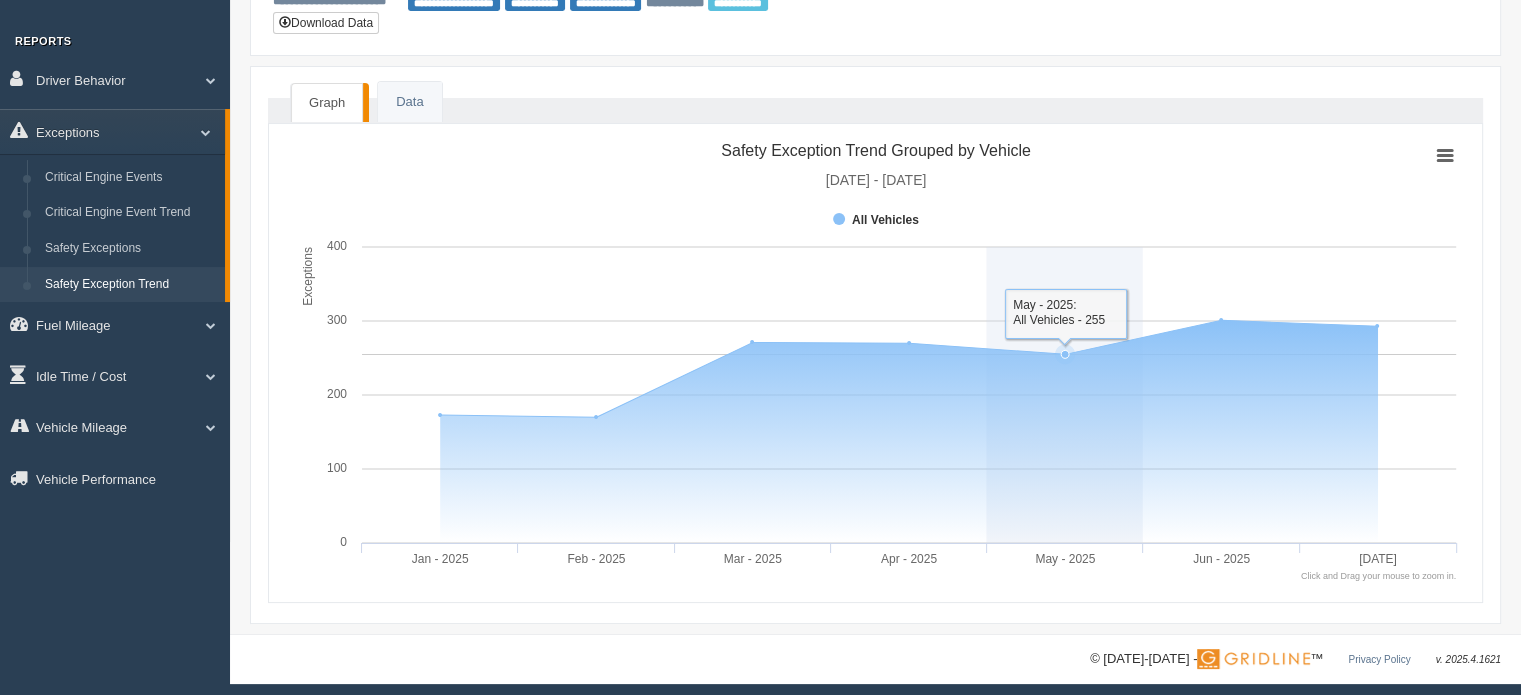 scroll, scrollTop: 168, scrollLeft: 0, axis: vertical 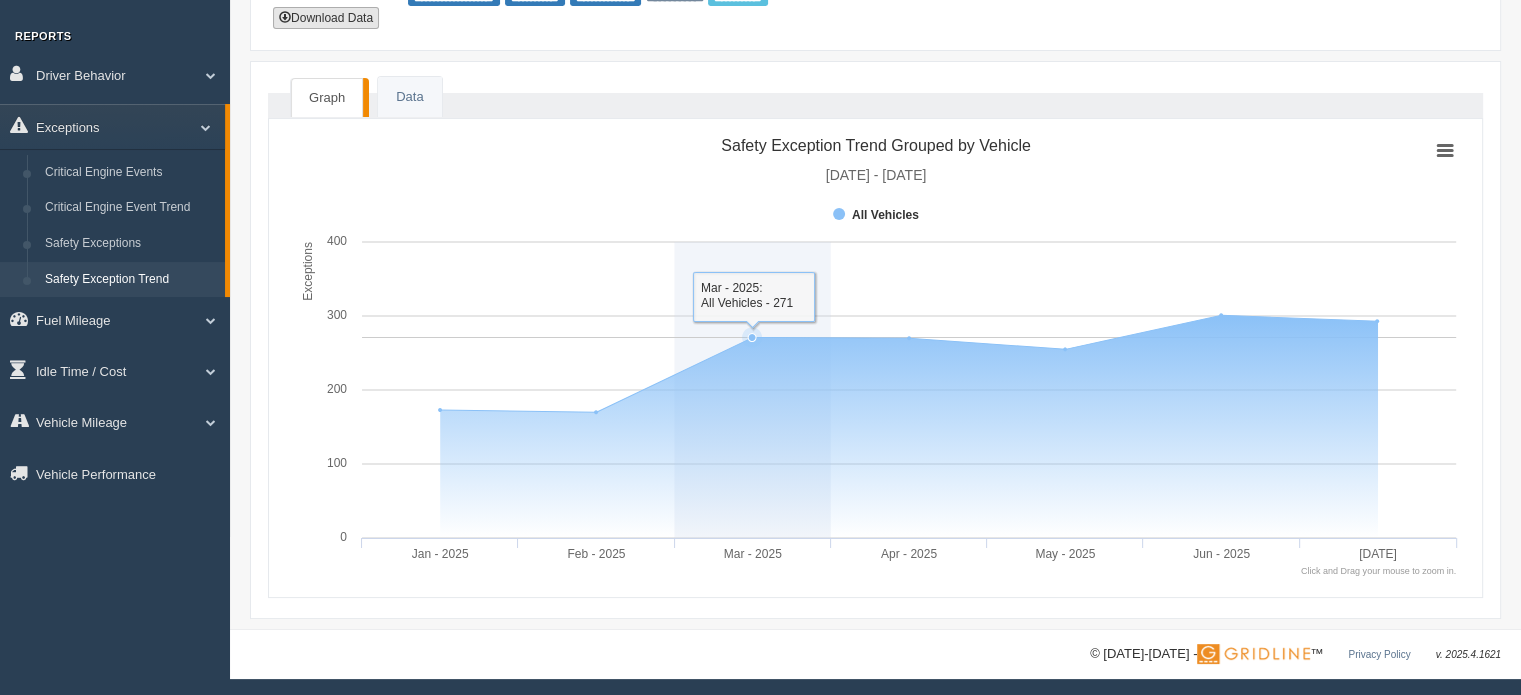 click on "Download Data" at bounding box center [326, 18] 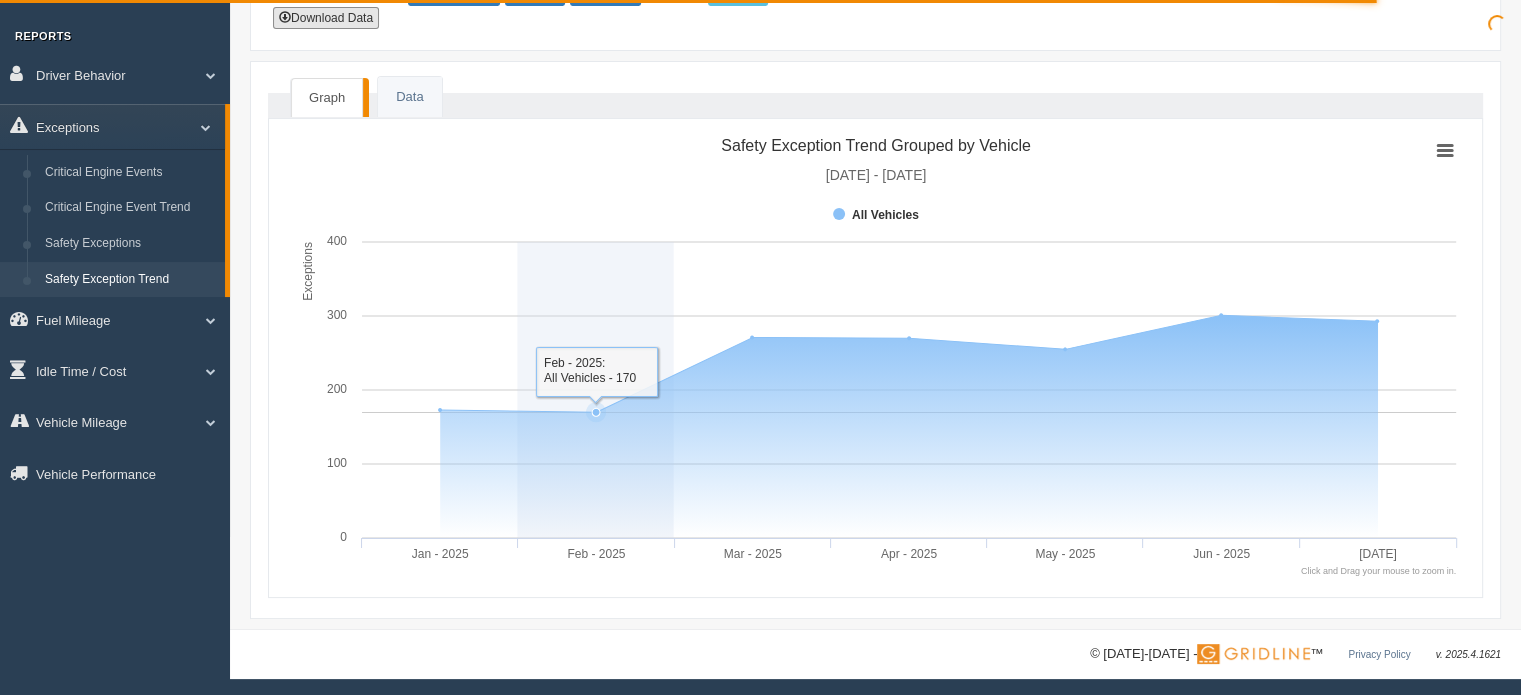 scroll, scrollTop: 0, scrollLeft: 0, axis: both 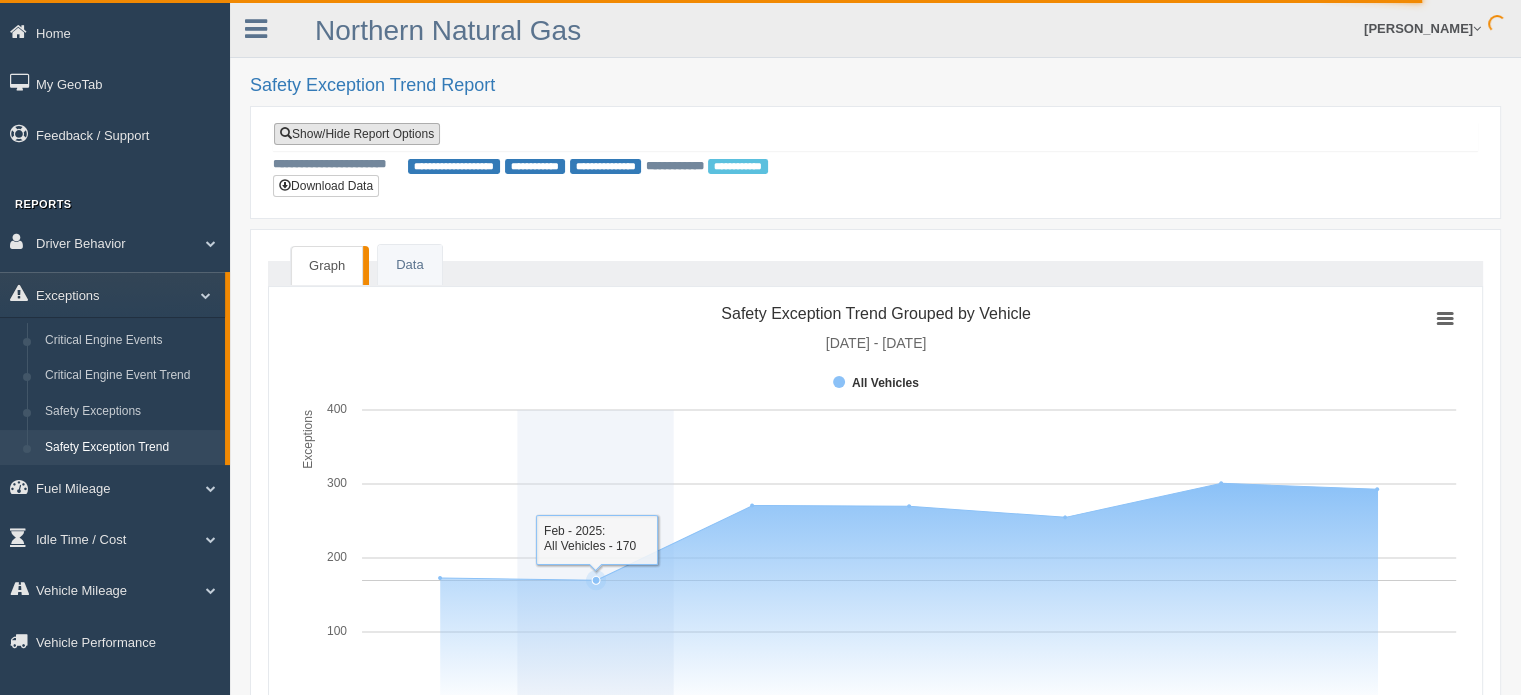 click on "Show/Hide Report Options" at bounding box center [357, 134] 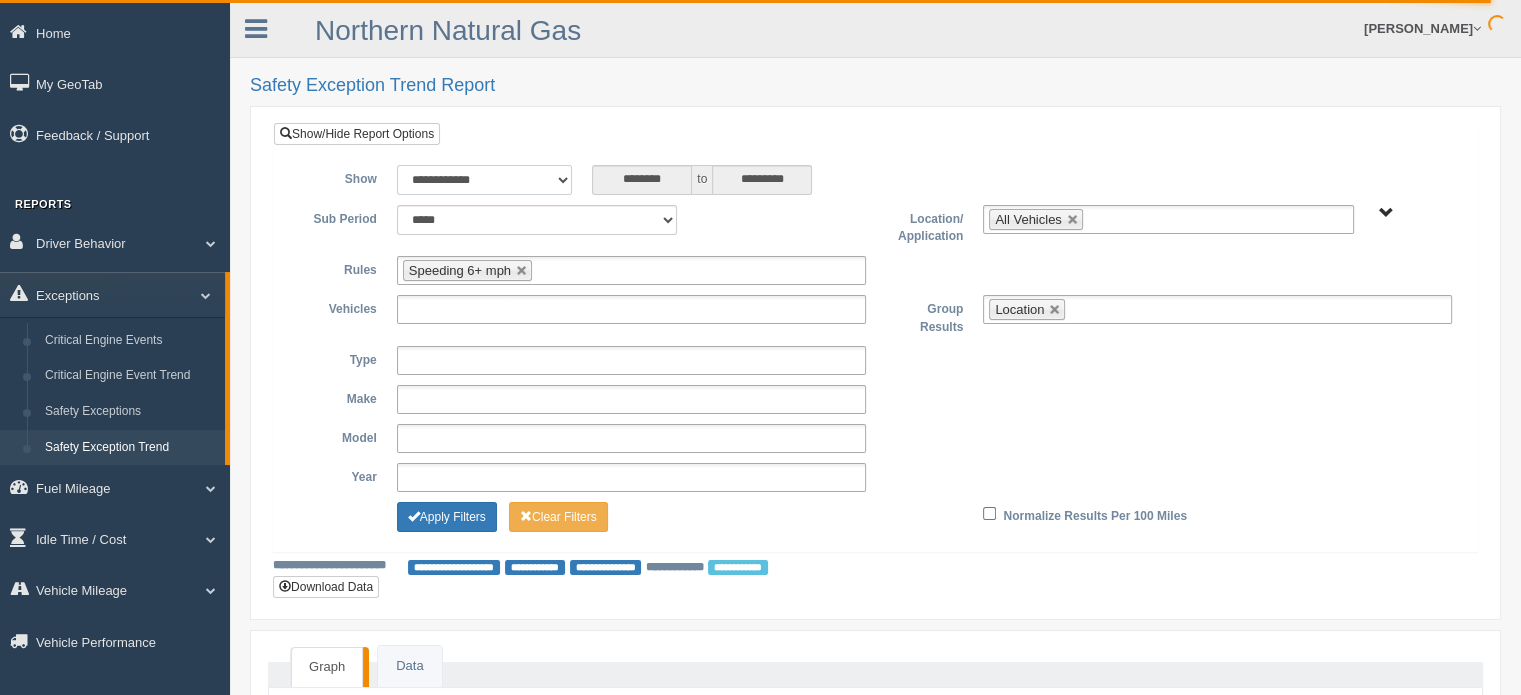 click on "**********" at bounding box center (485, 180) 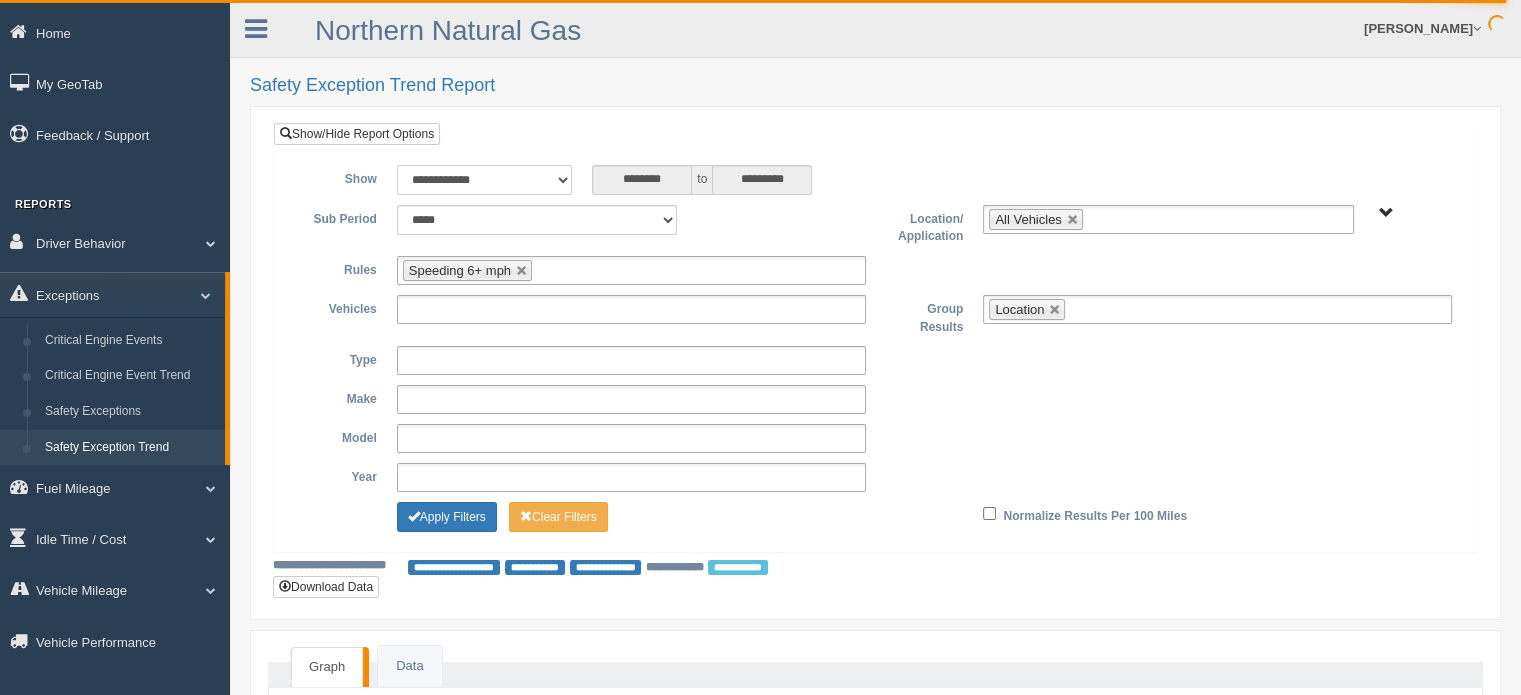 select on "******" 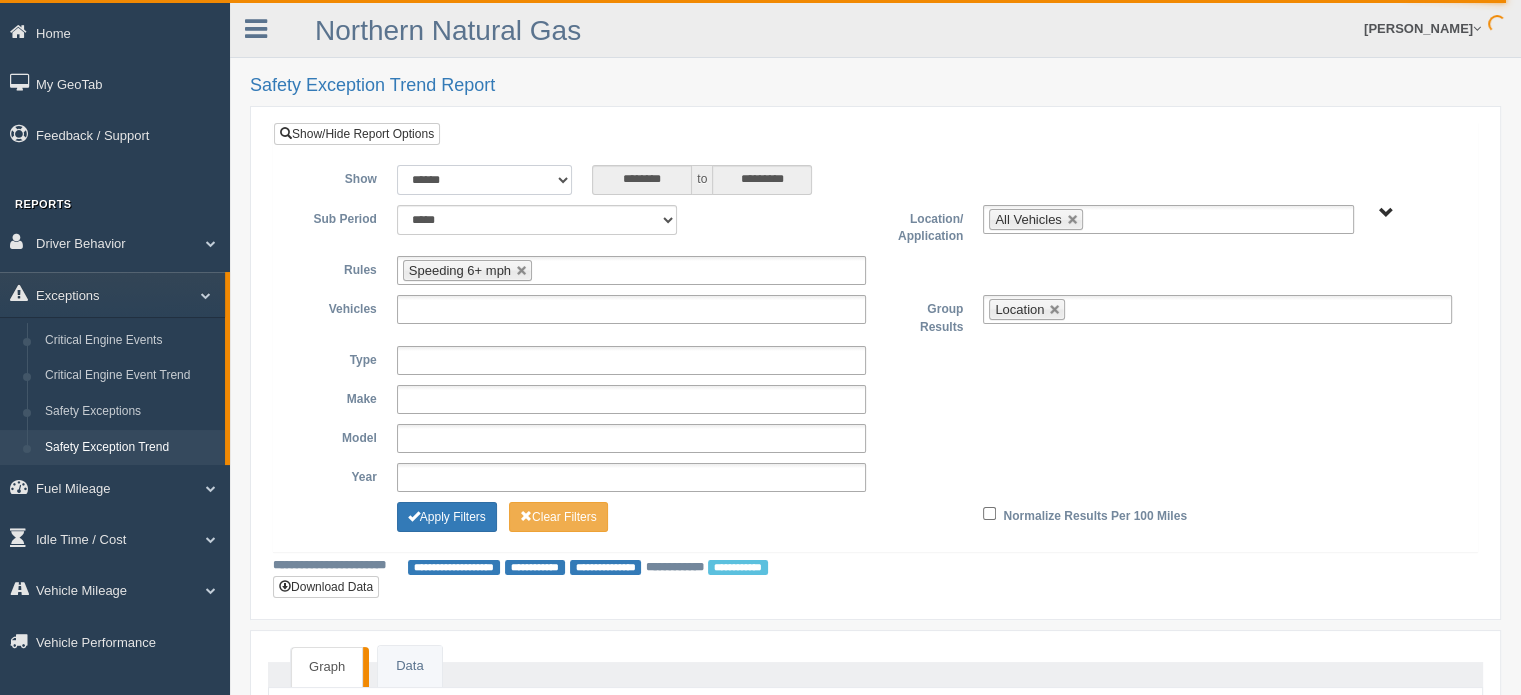 type on "**********" 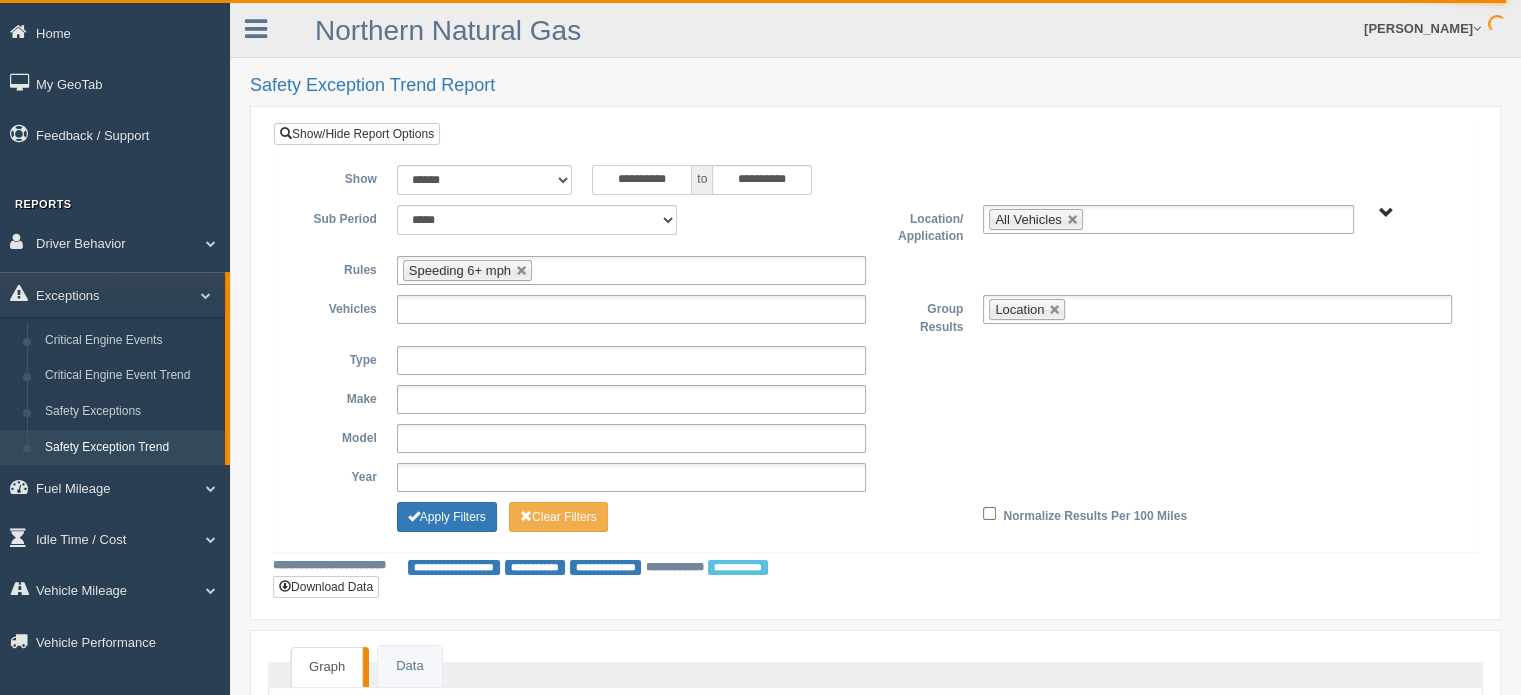 click on "**********" at bounding box center (642, 180) 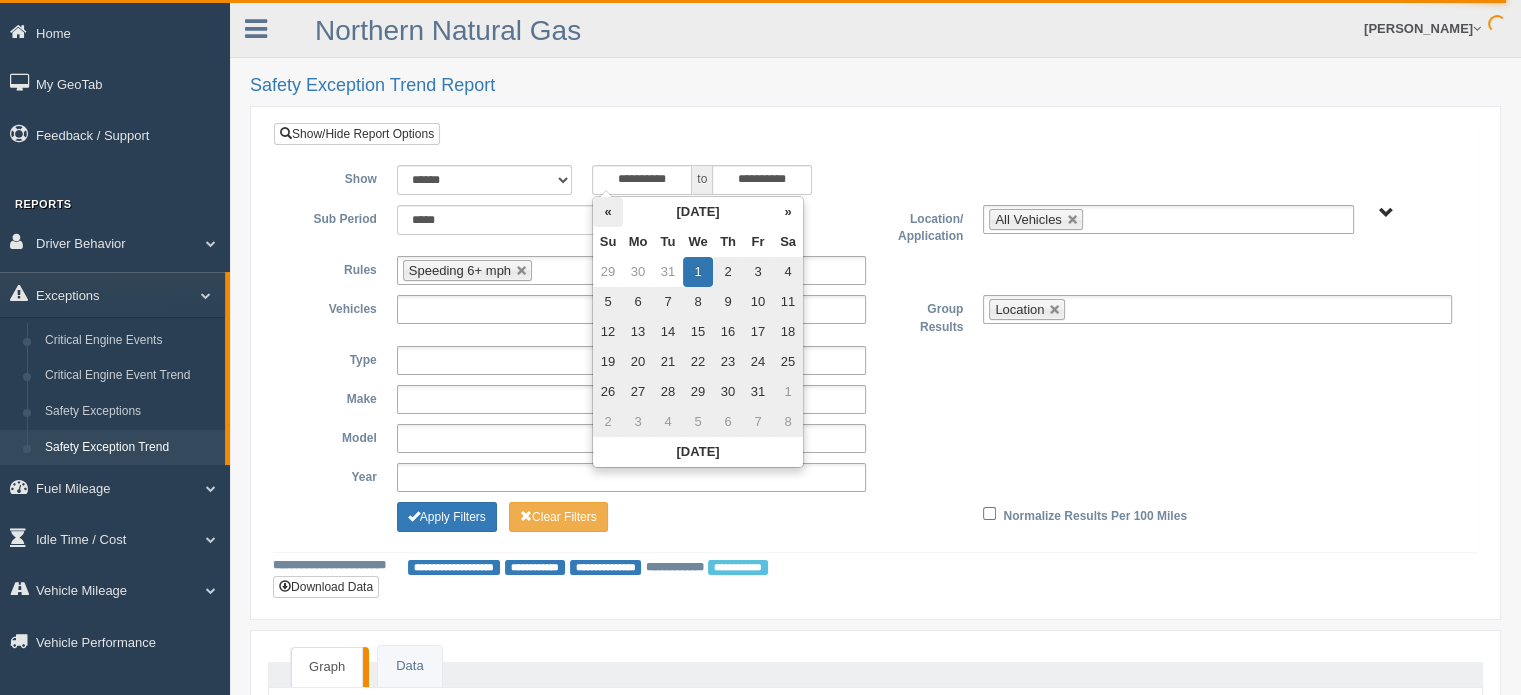 click on "«" at bounding box center (608, 212) 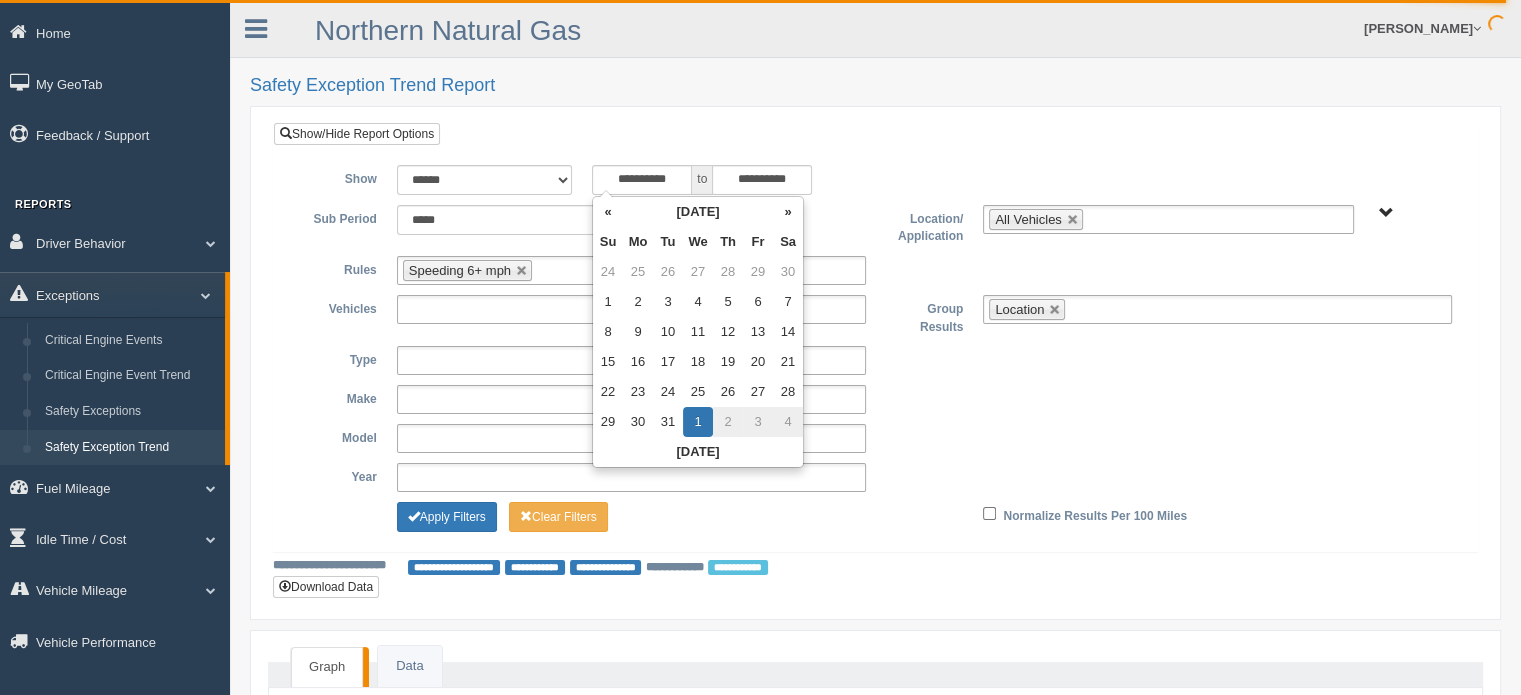 click on "«" at bounding box center (608, 212) 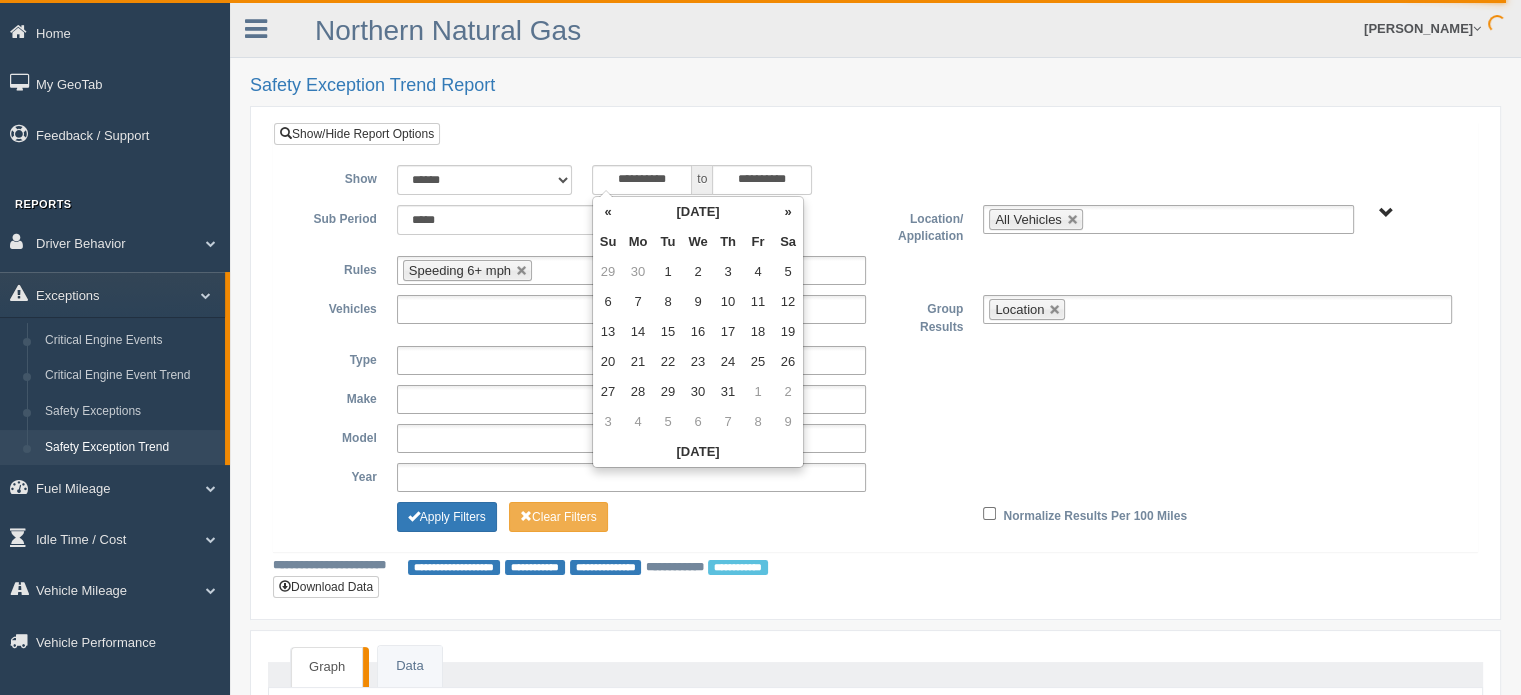 click on "«" at bounding box center (608, 212) 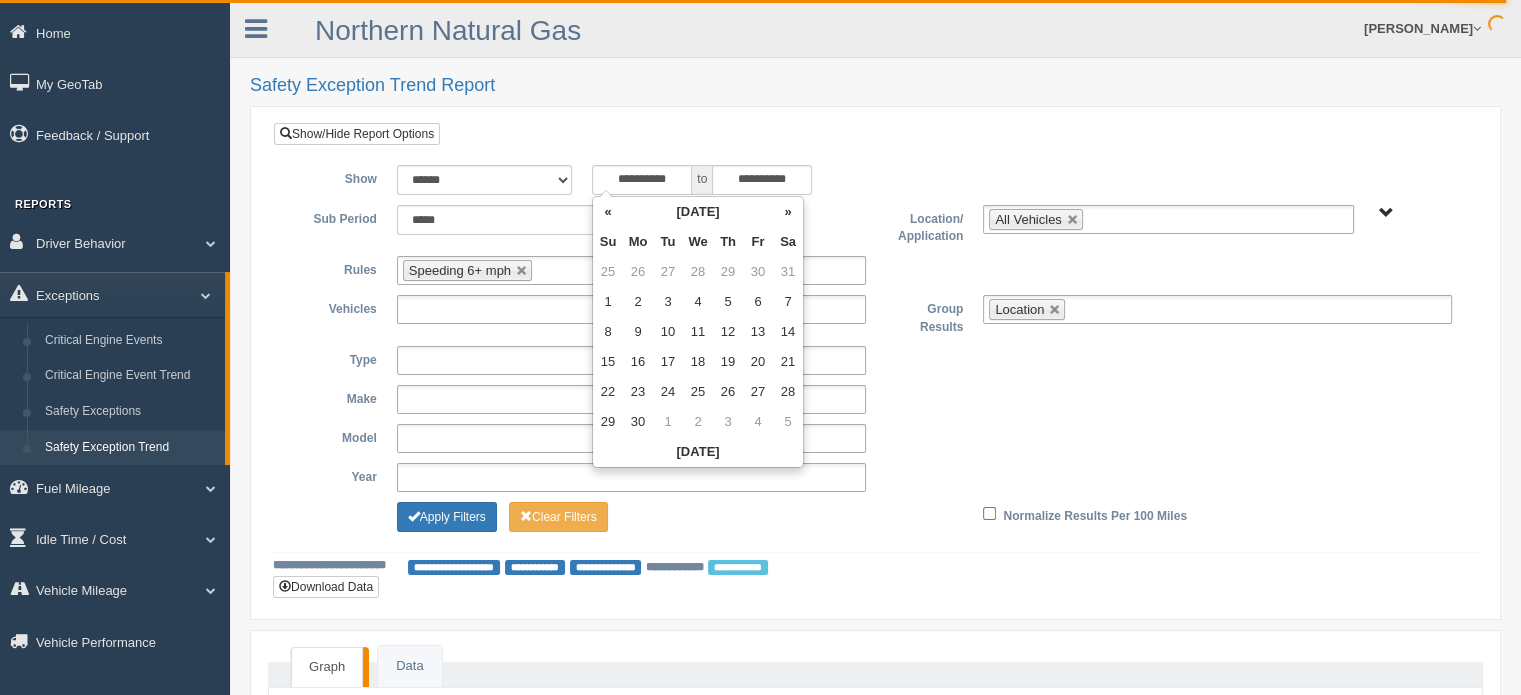 click on "«" at bounding box center (608, 212) 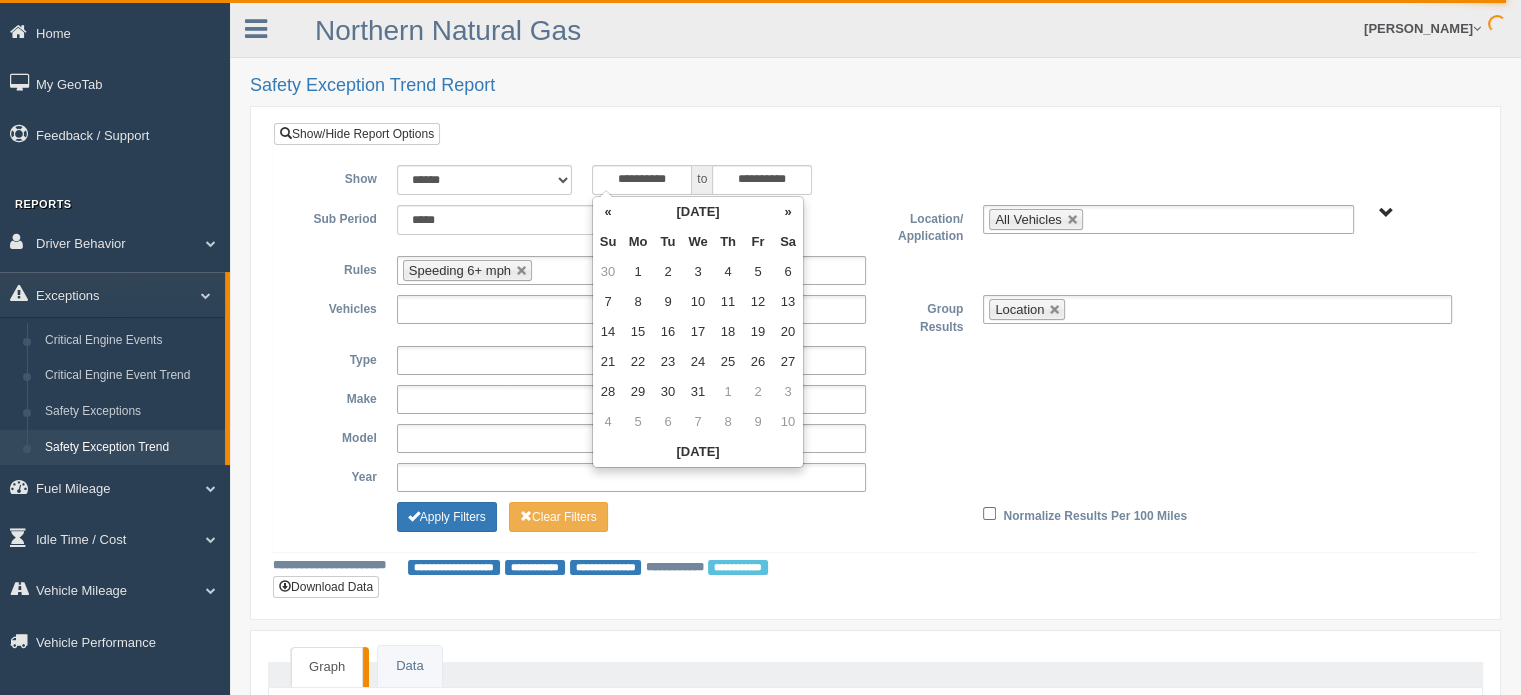 click on "«" at bounding box center (608, 212) 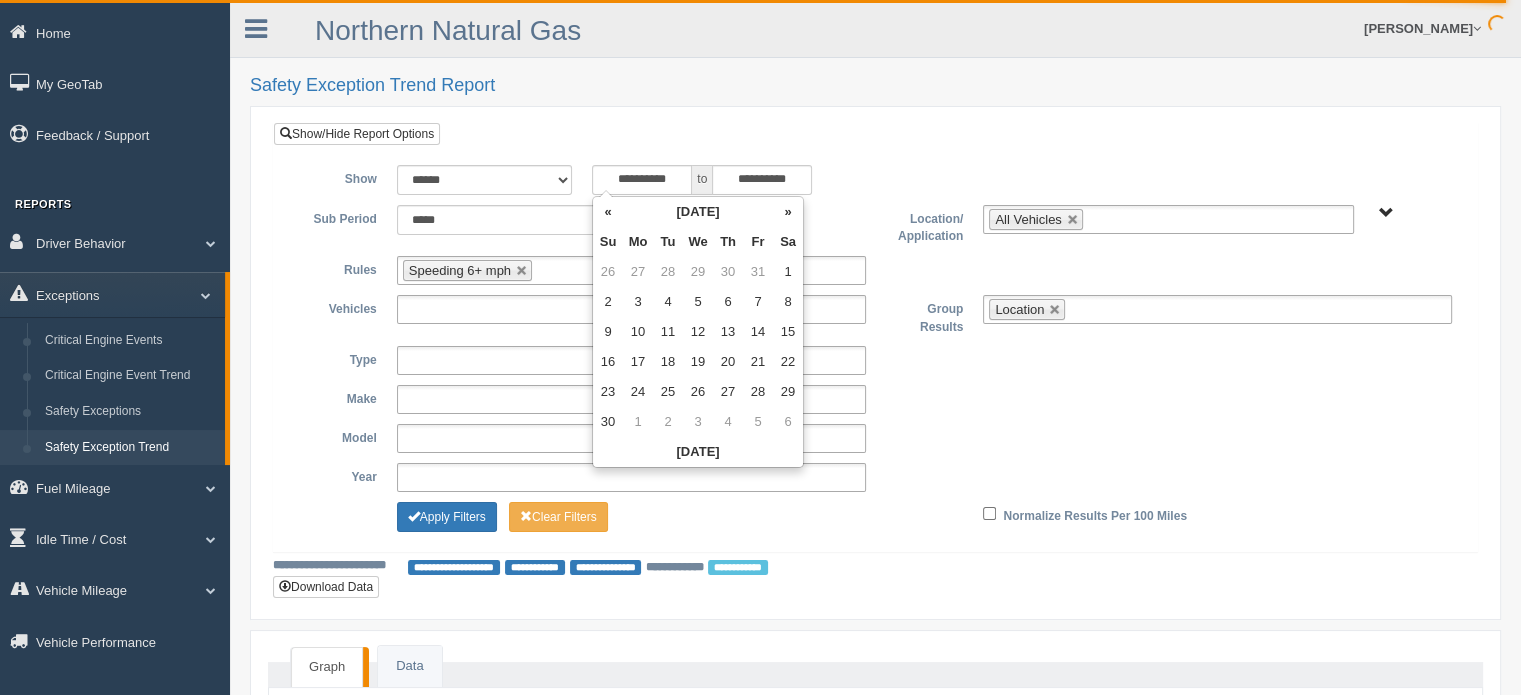 click on "«" at bounding box center [608, 212] 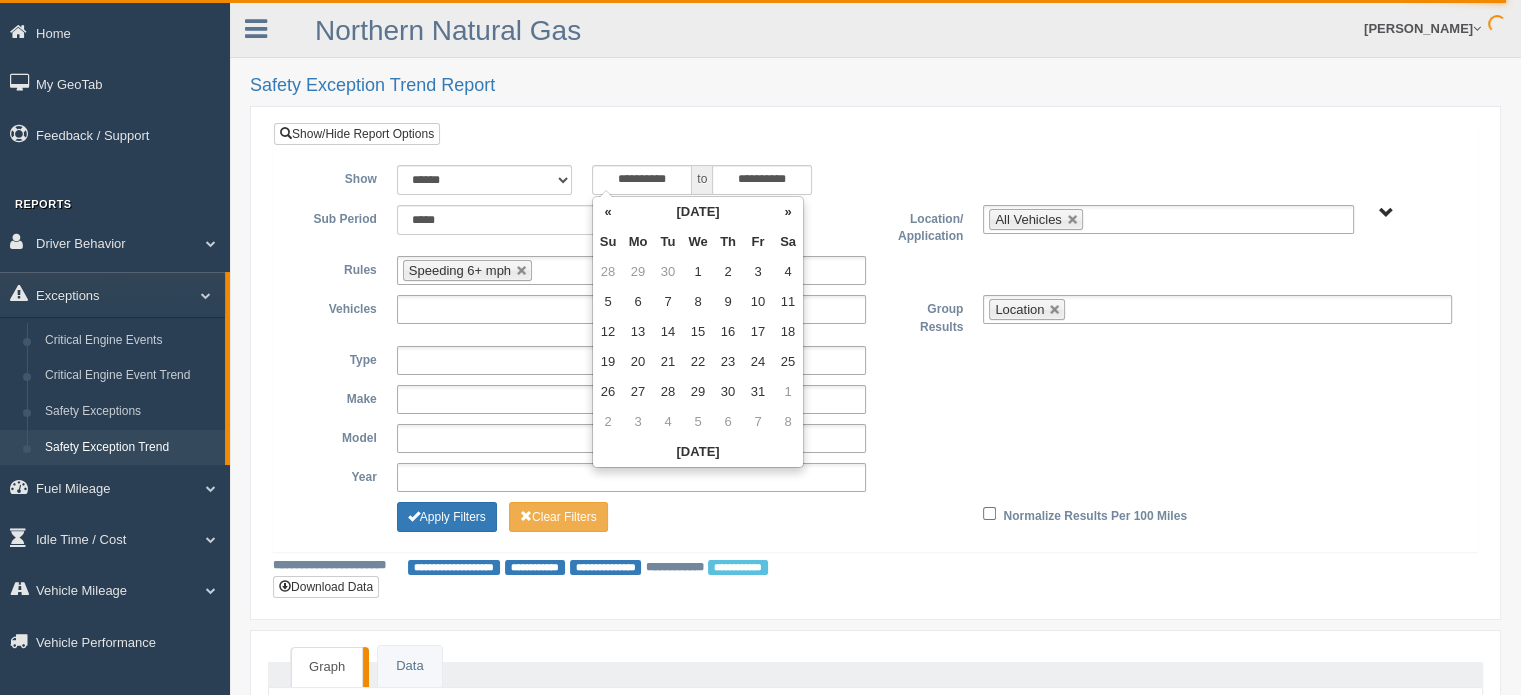 click on "«" at bounding box center [608, 212] 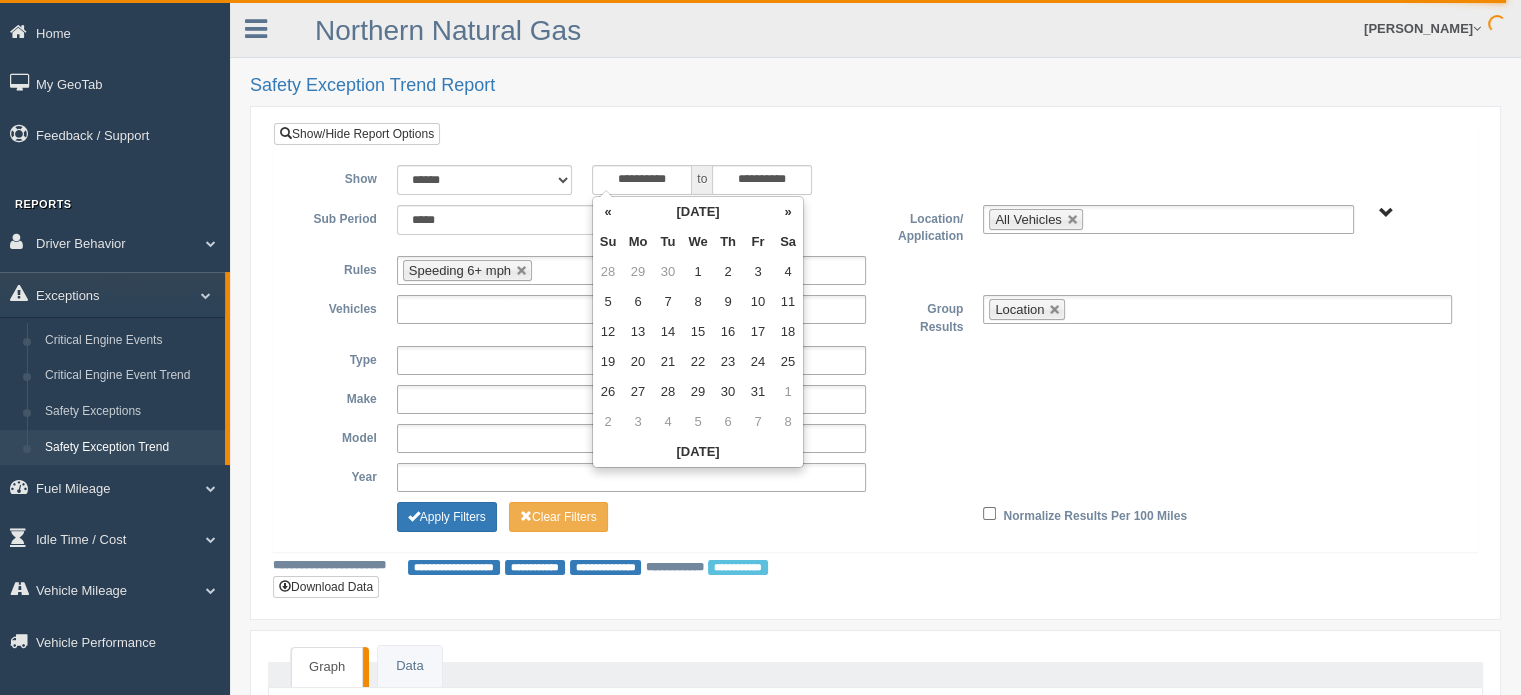 click on "«" at bounding box center (608, 212) 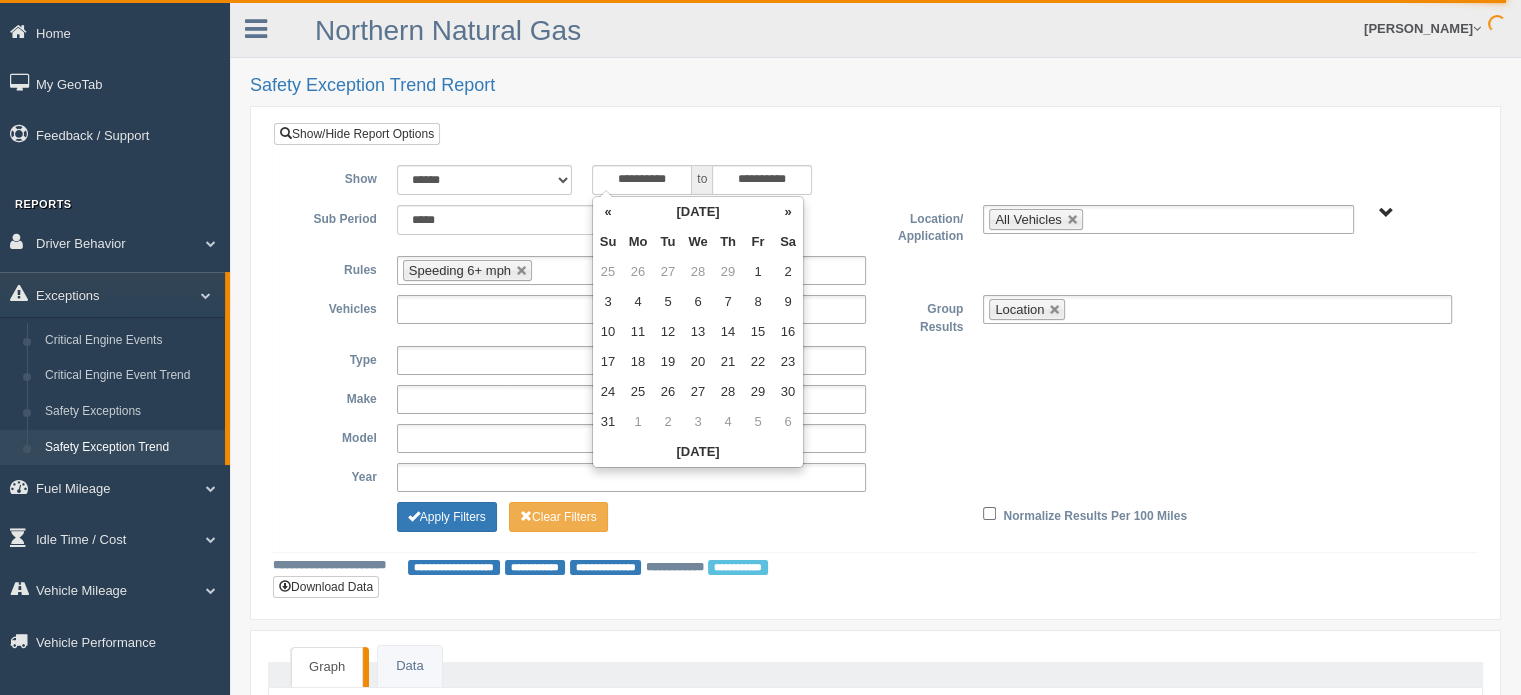 click on "«" at bounding box center [608, 212] 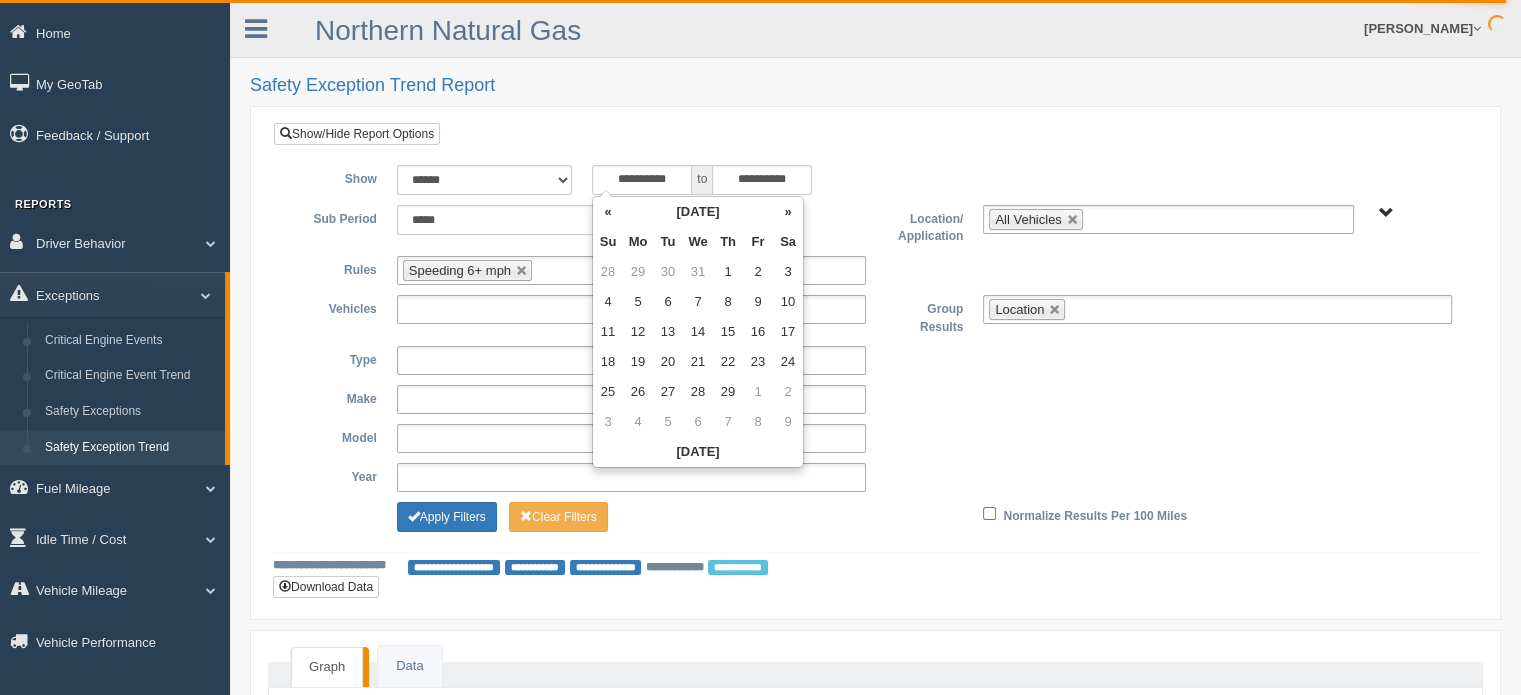 click on "«" at bounding box center (608, 212) 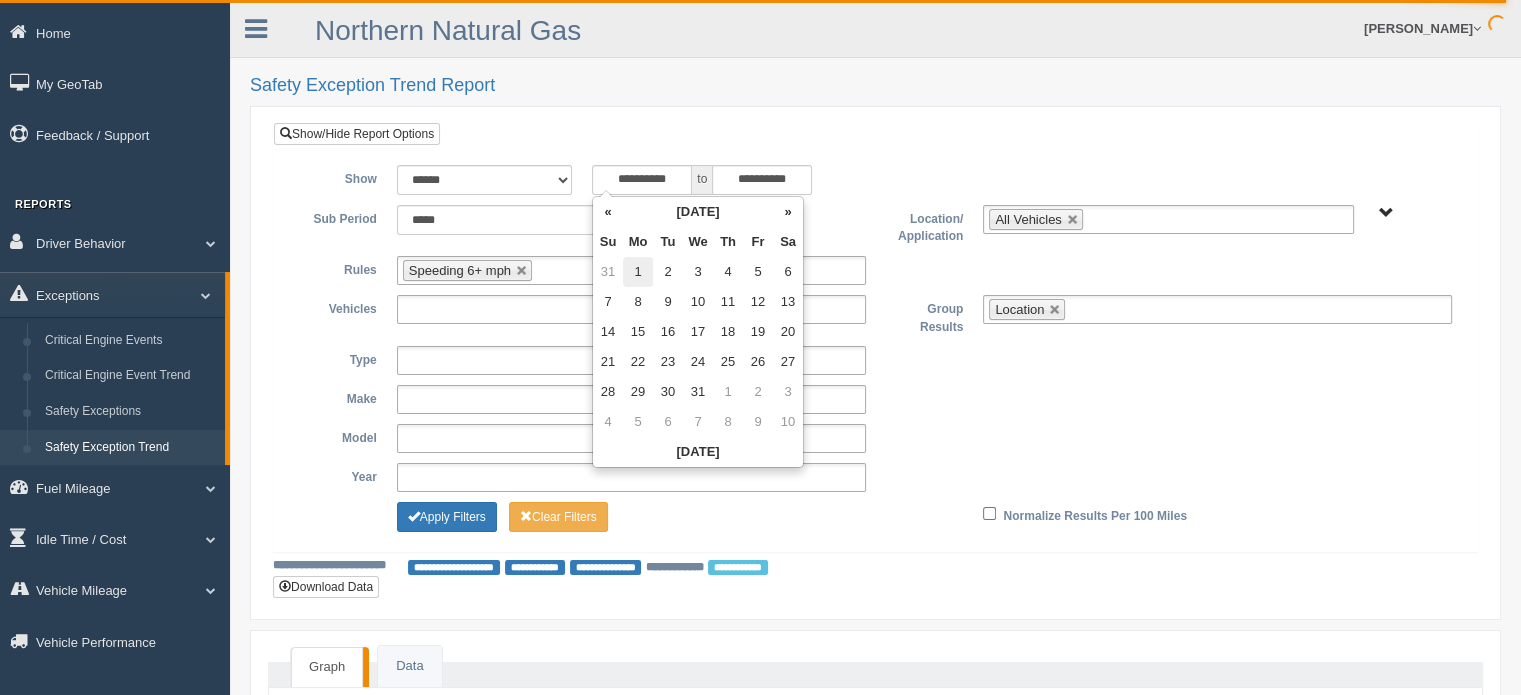 click on "1" at bounding box center (638, 272) 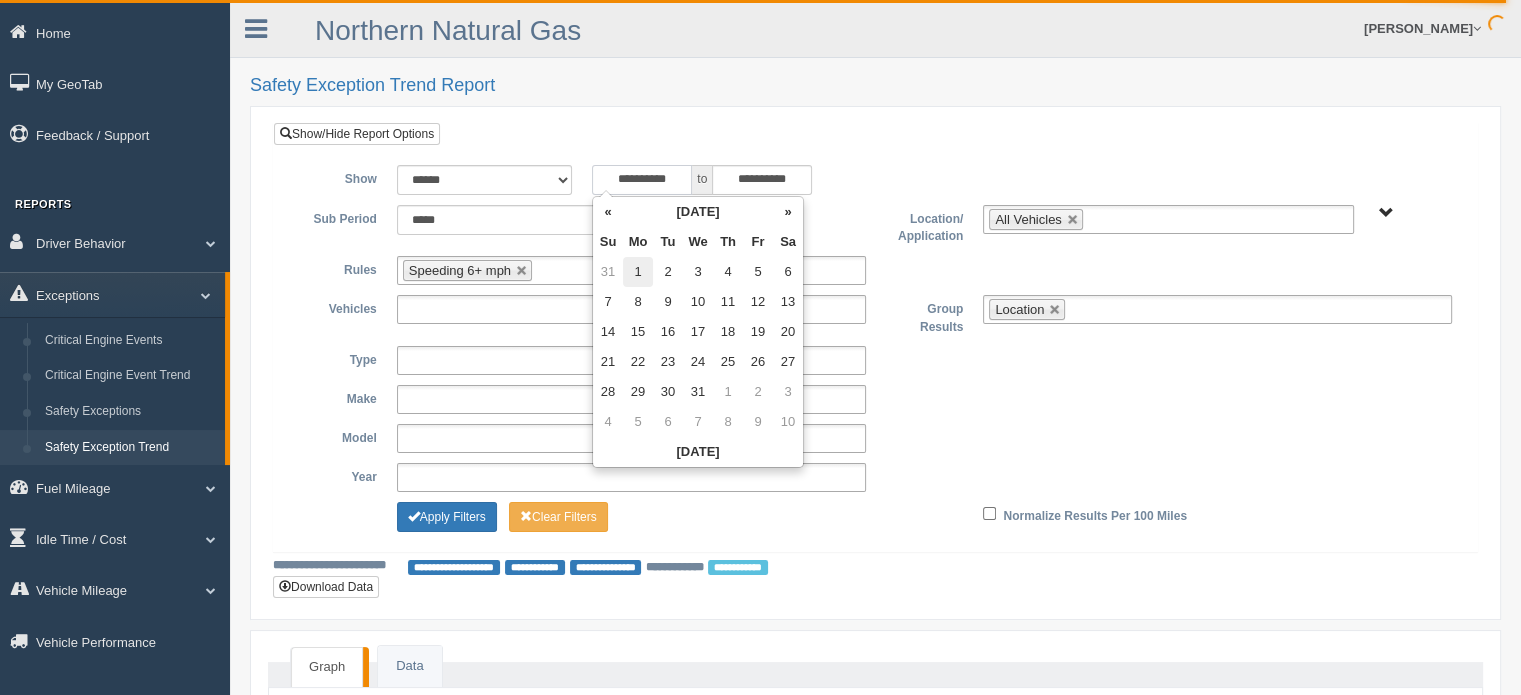 type on "**********" 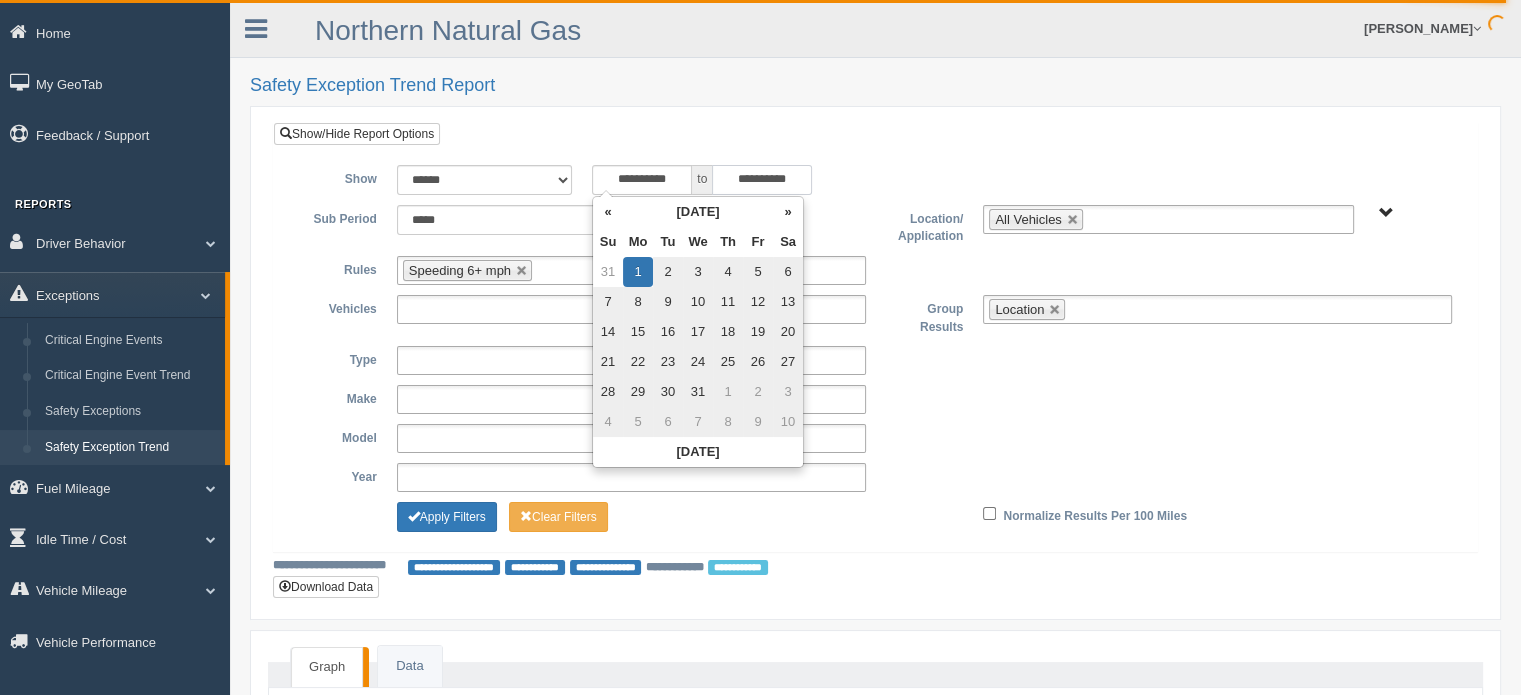 click on "**********" at bounding box center [762, 180] 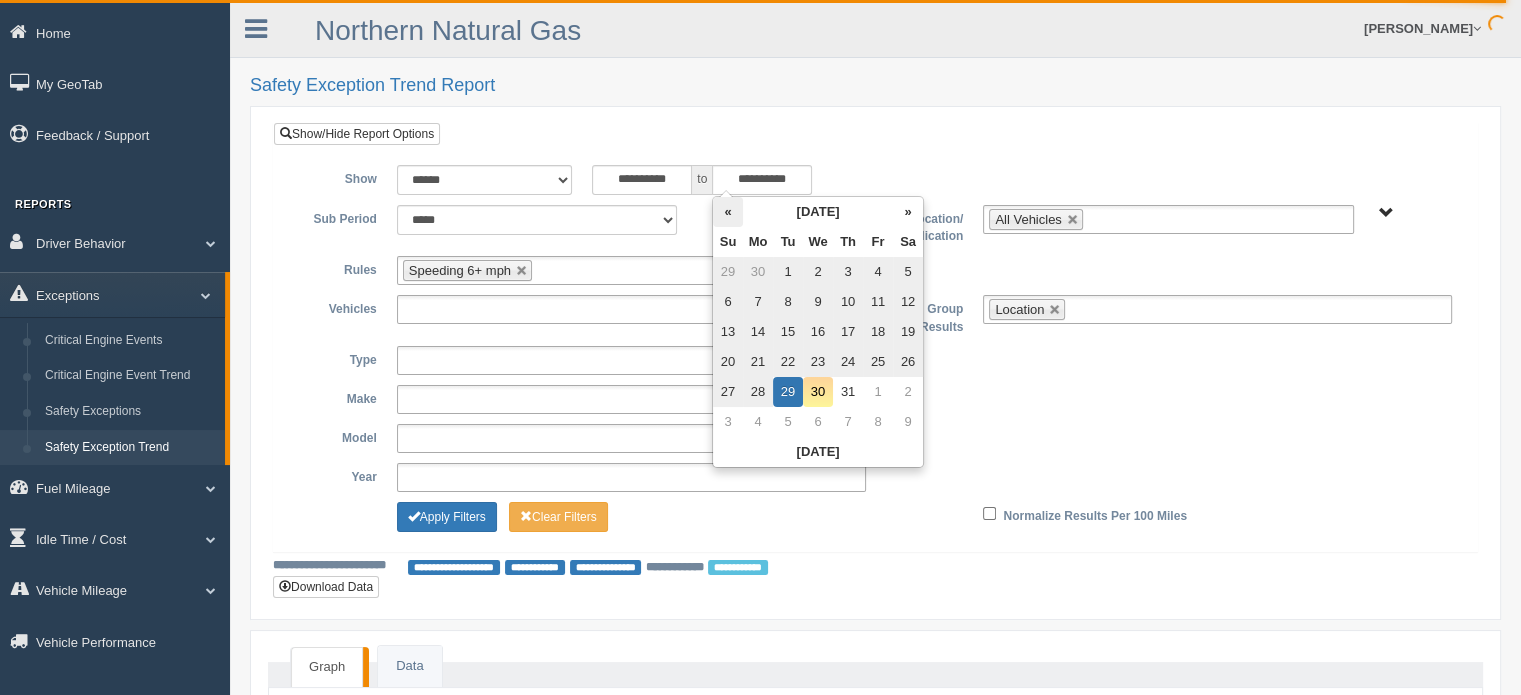 click on "«" at bounding box center (728, 212) 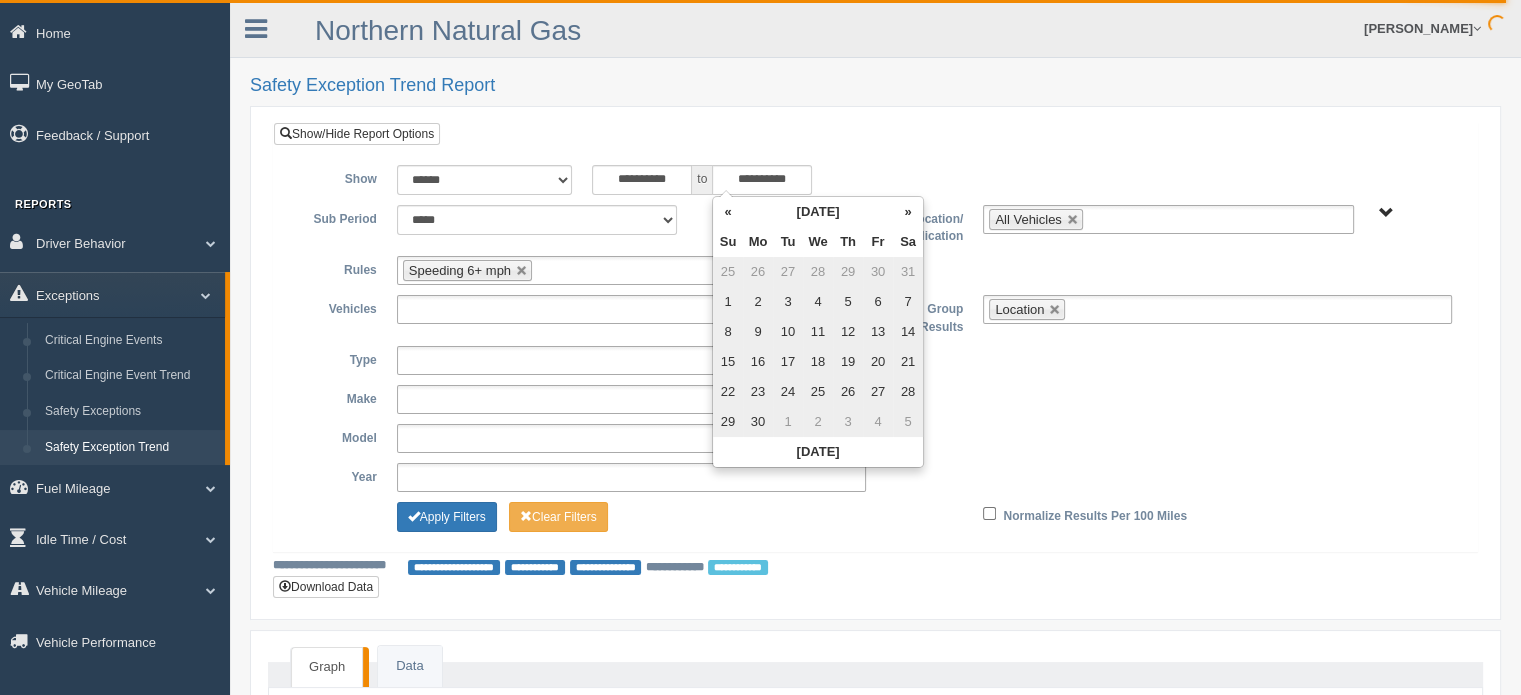 click on "«" at bounding box center (728, 212) 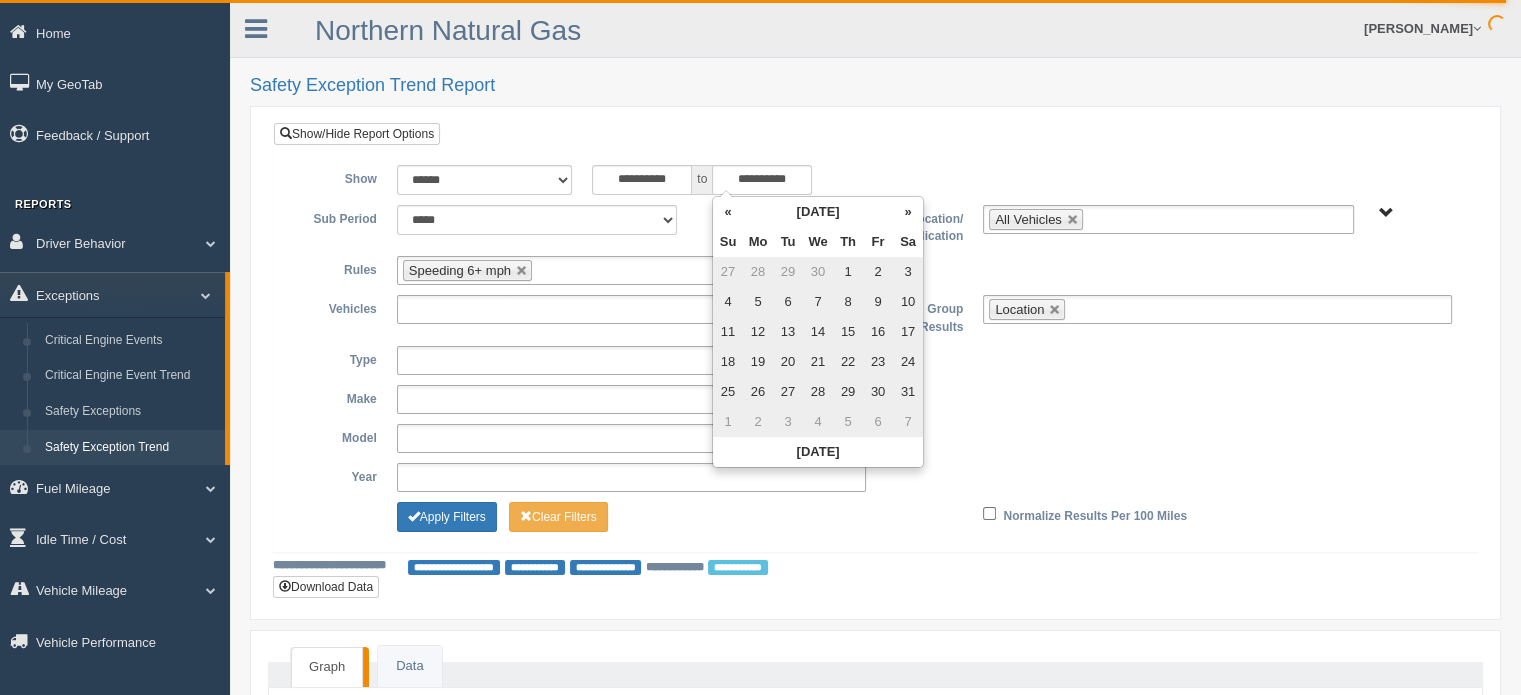 click on "«" at bounding box center (728, 212) 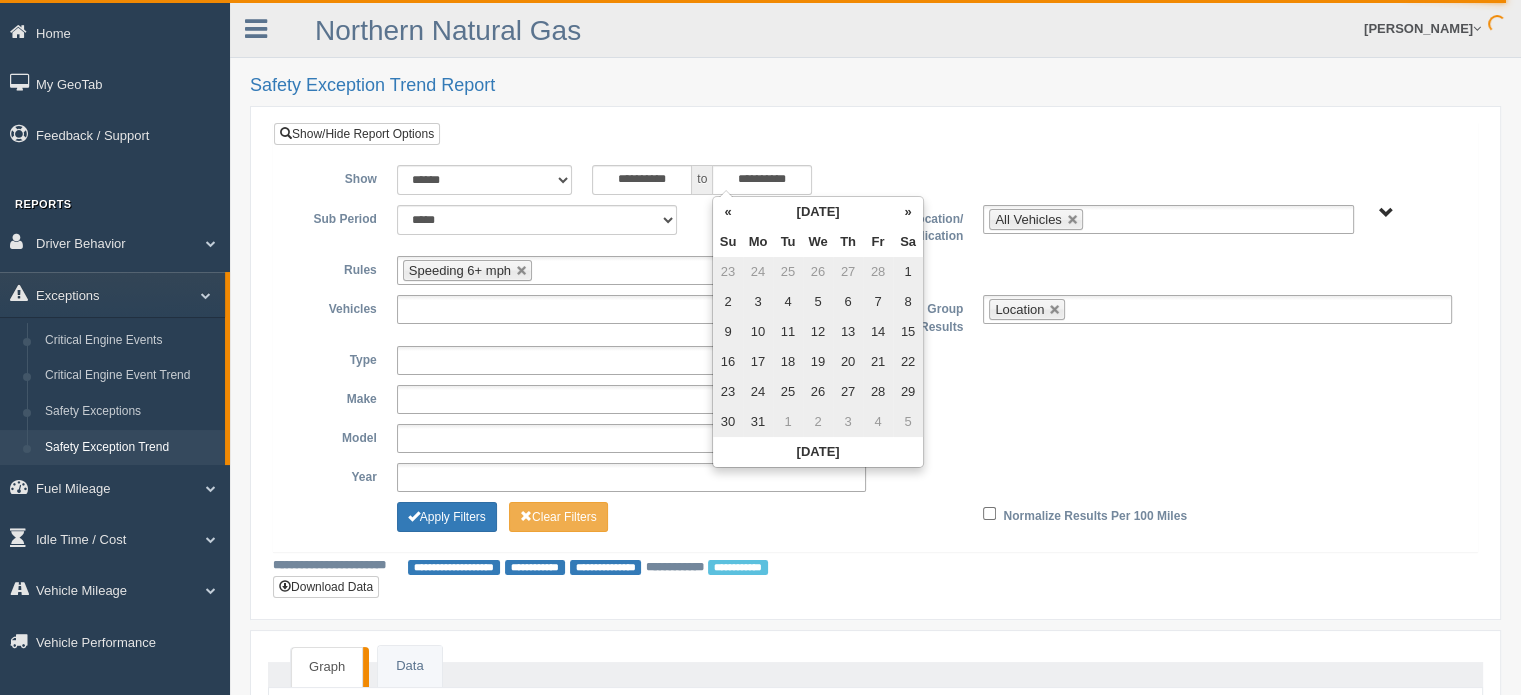 click on "«" at bounding box center (728, 212) 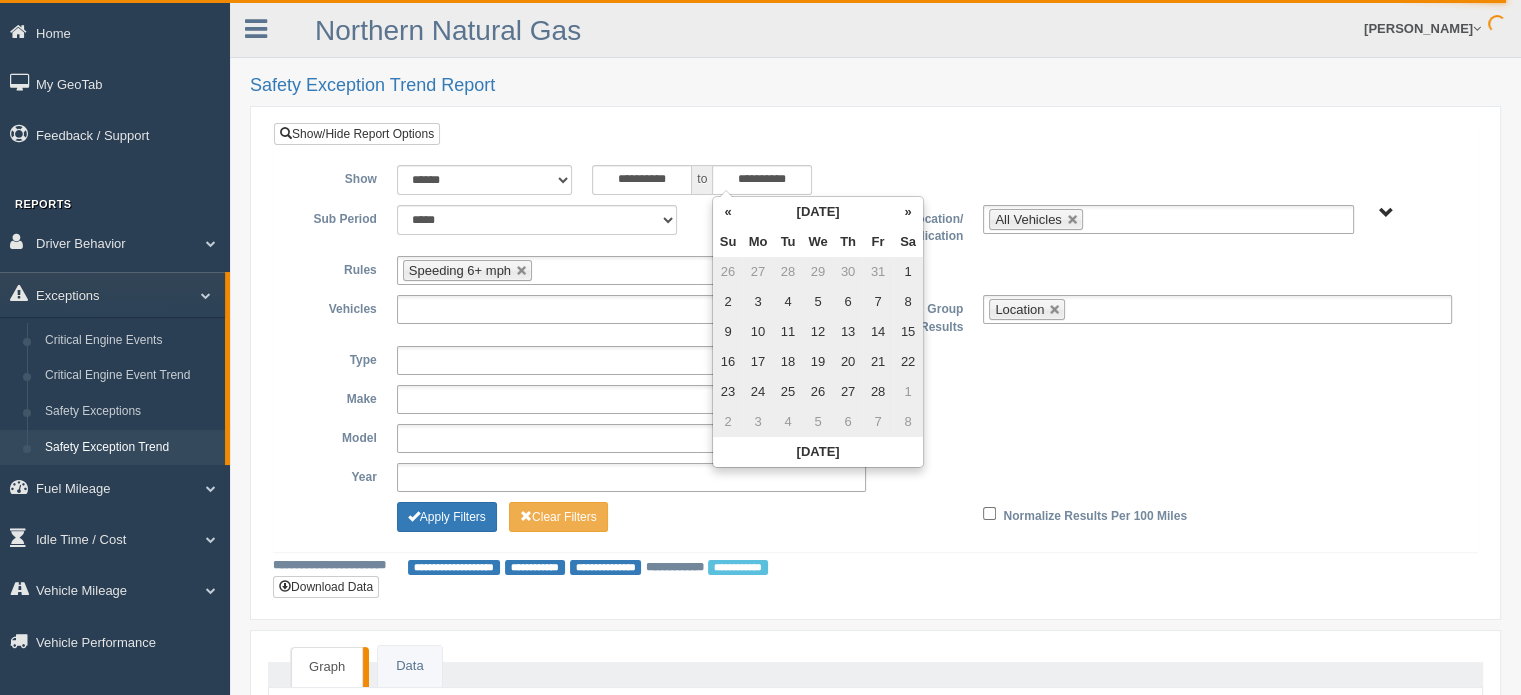 click on "«" at bounding box center [728, 212] 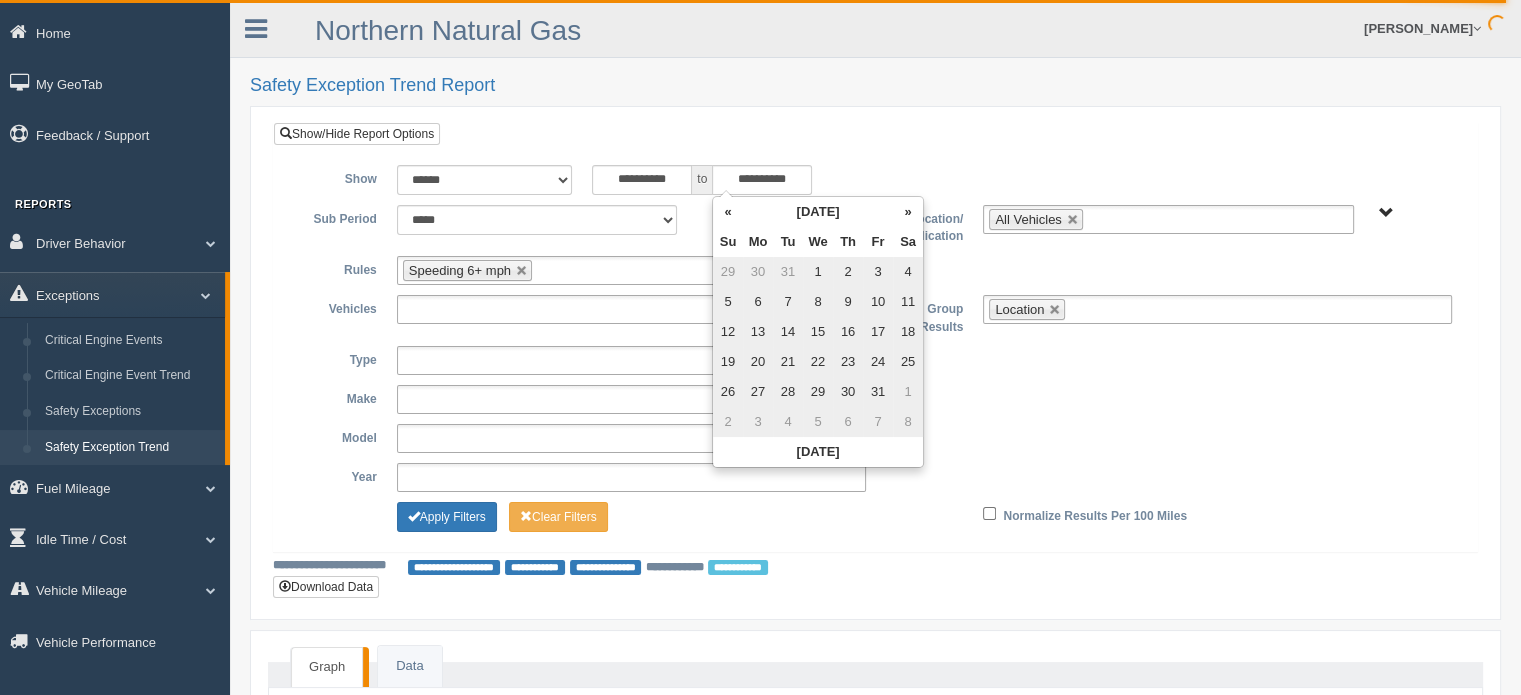 click on "«" at bounding box center (728, 212) 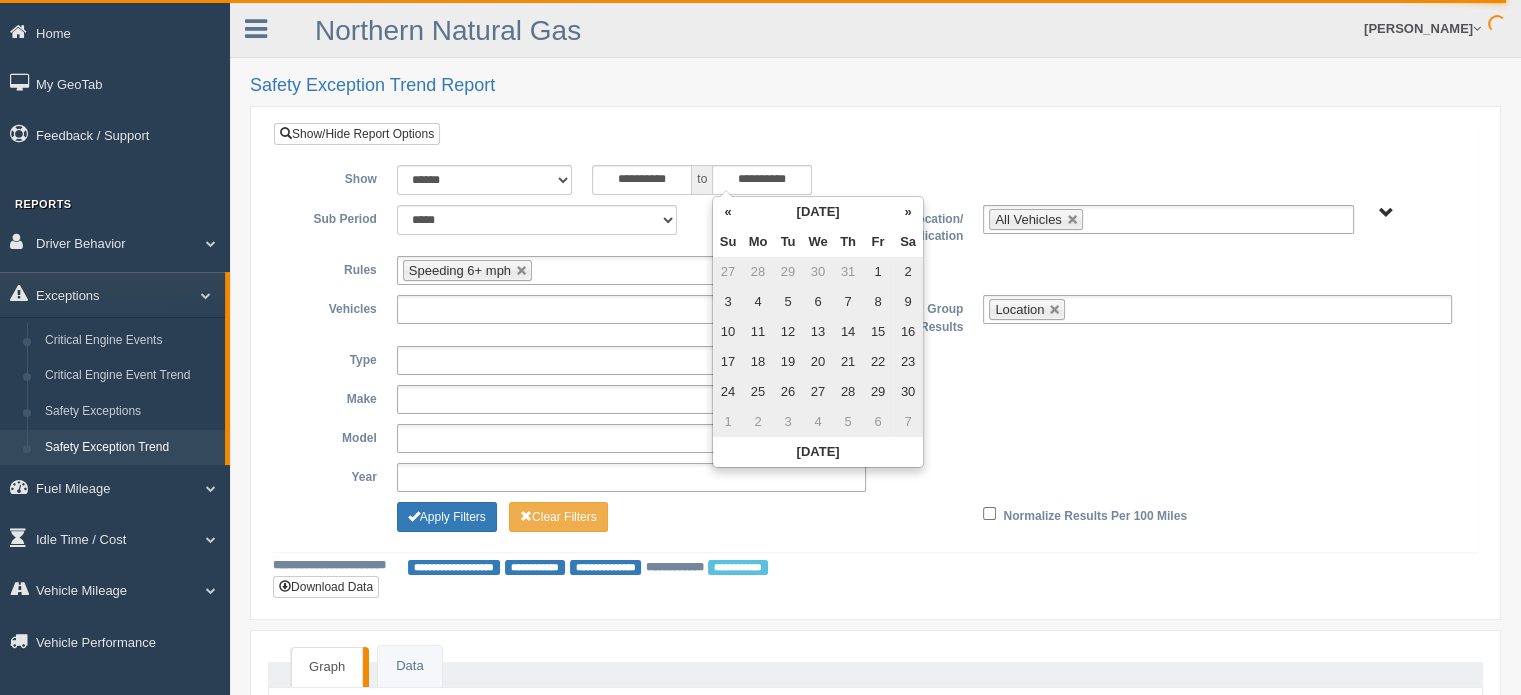 click on "«" at bounding box center [728, 212] 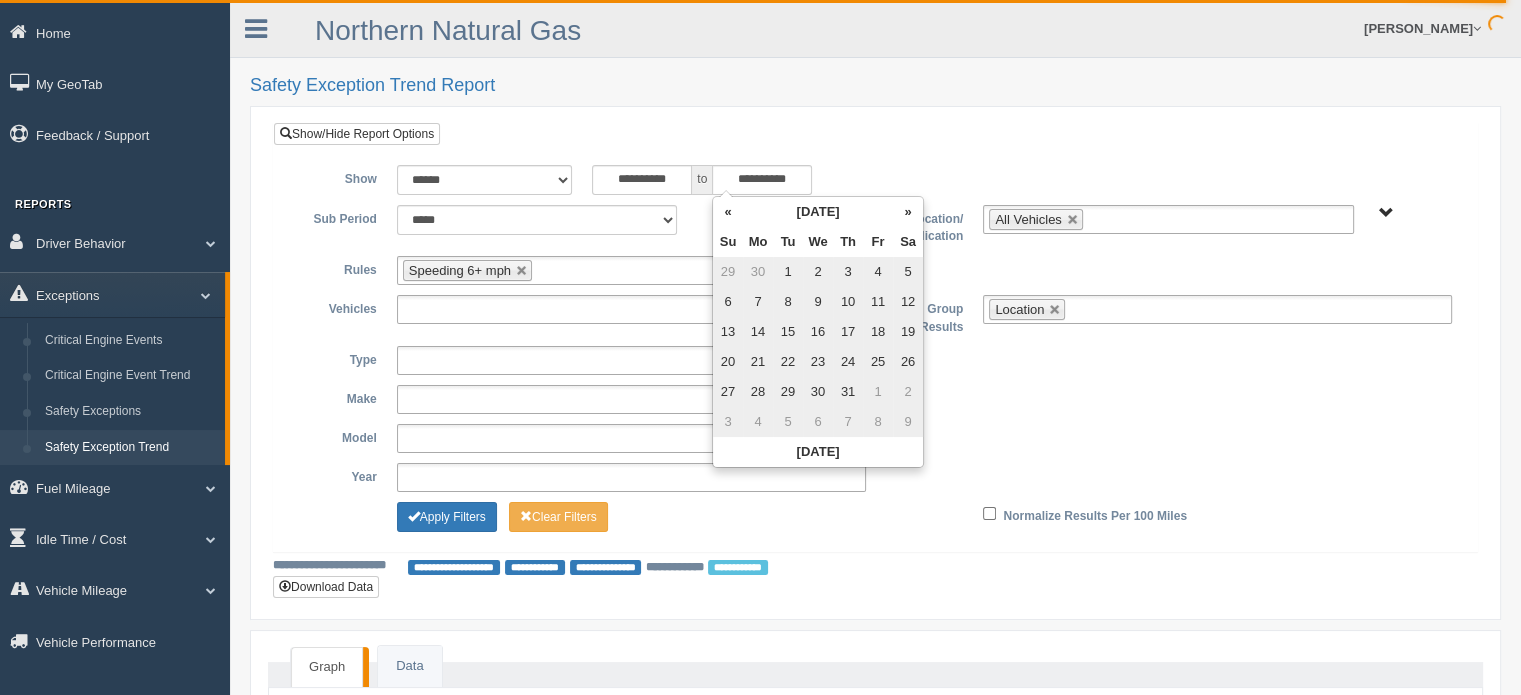click on "«" at bounding box center [728, 212] 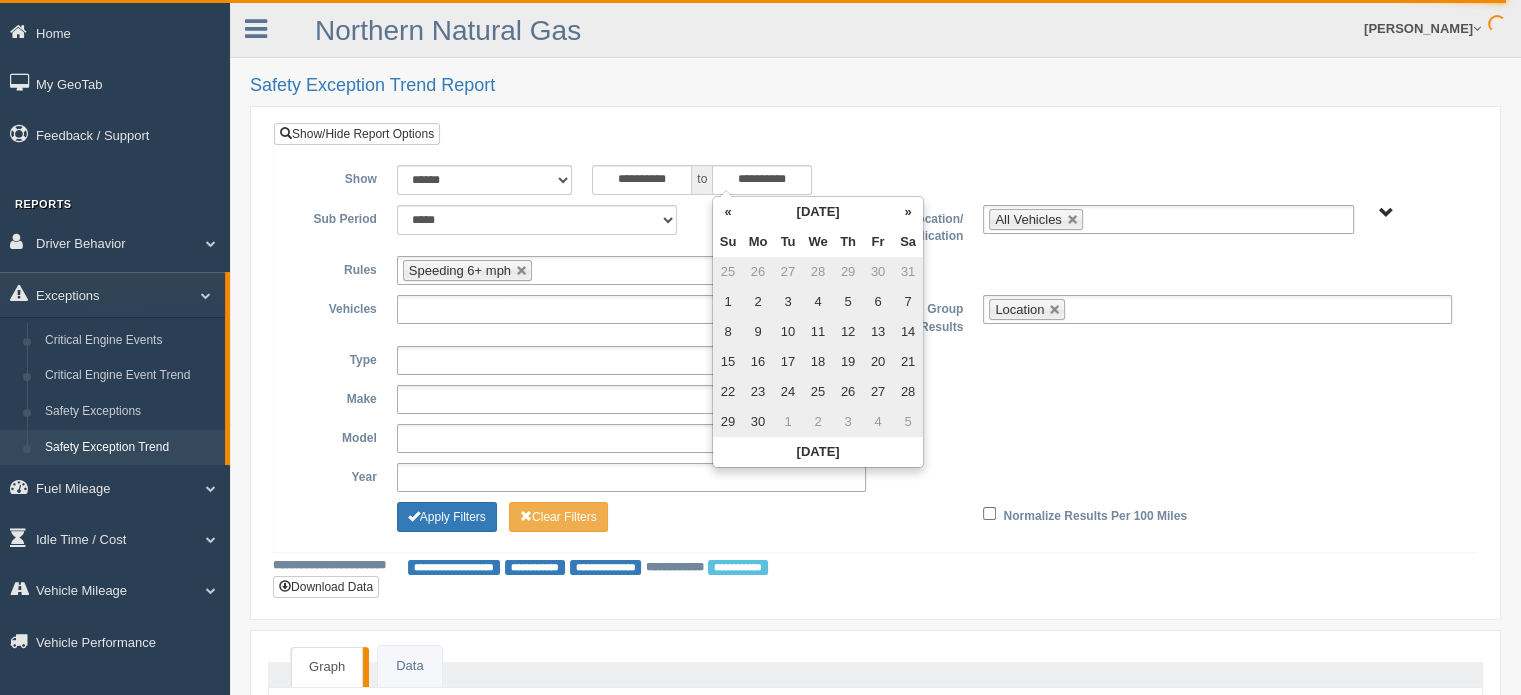 click on "«" at bounding box center [728, 212] 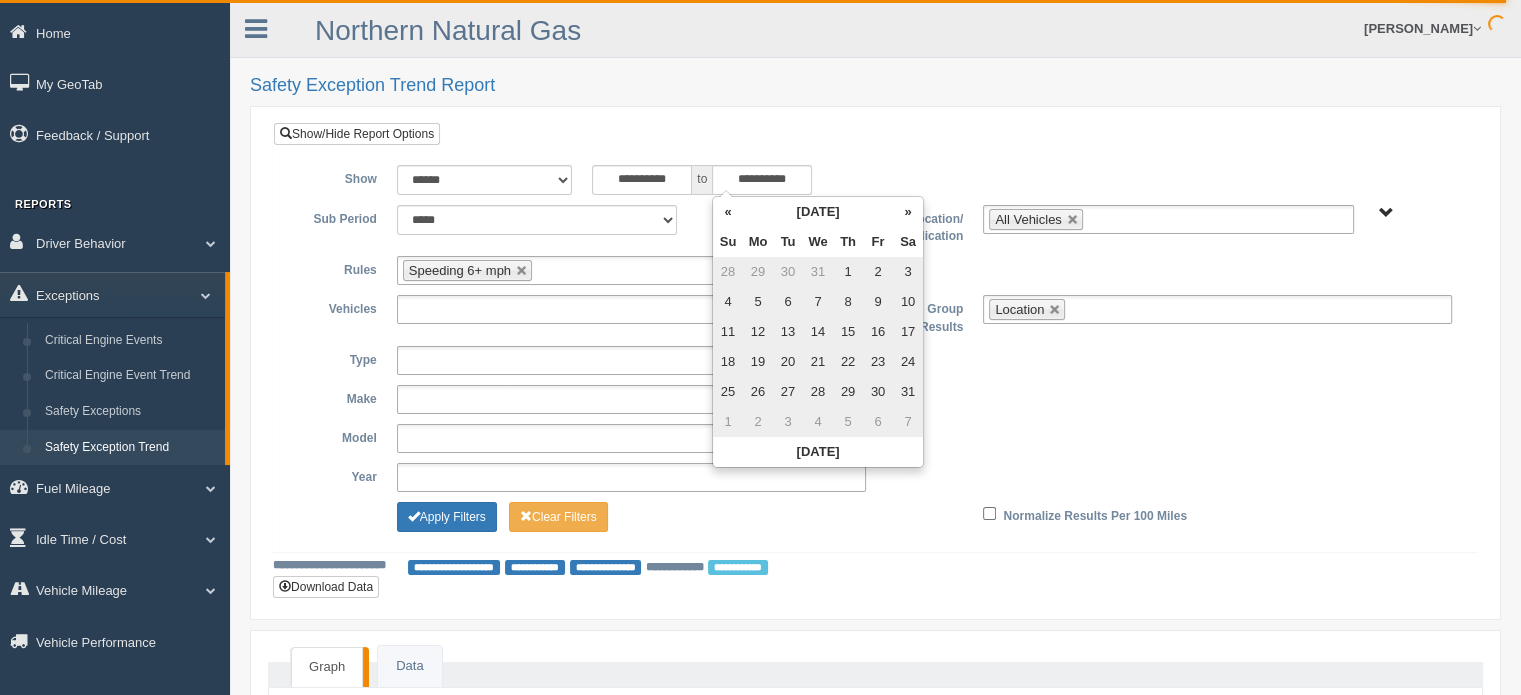 click on "«" at bounding box center [728, 212] 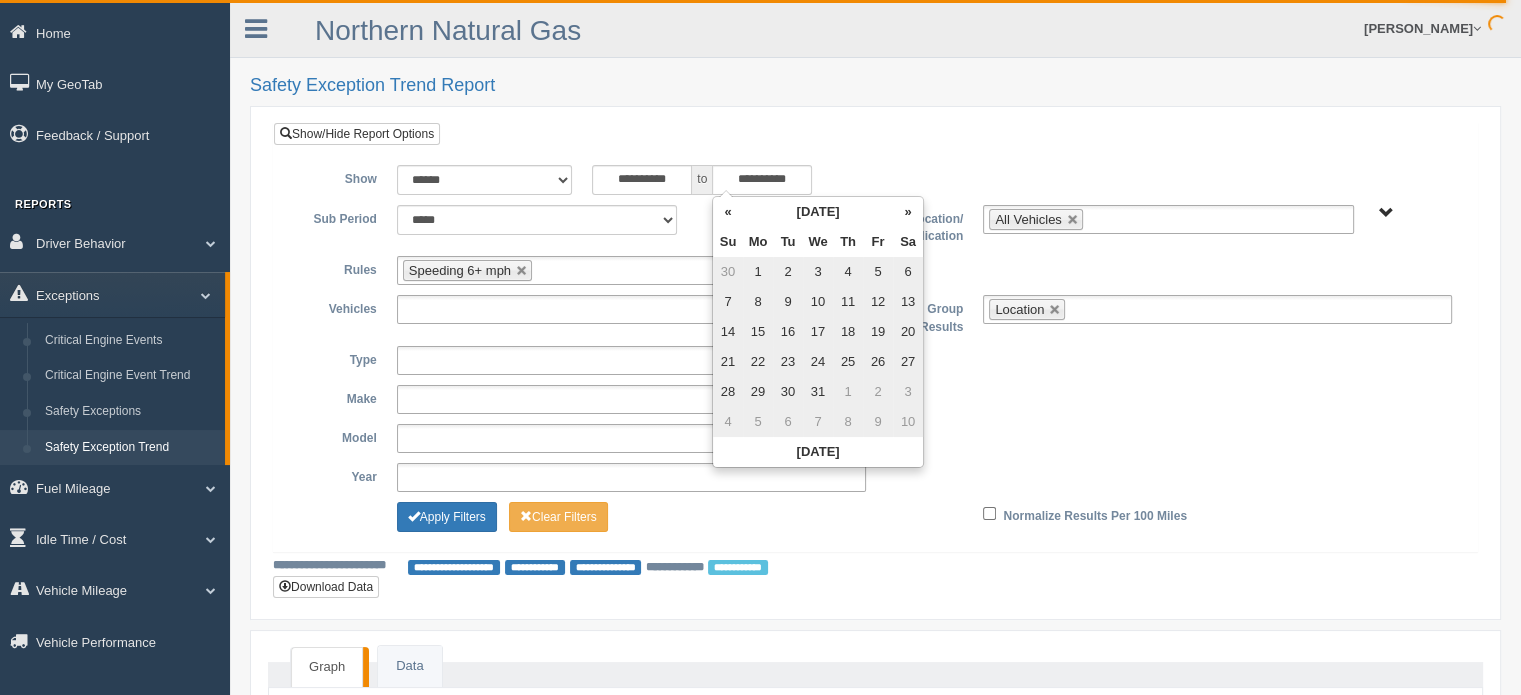 click on "29" at bounding box center [758, 392] 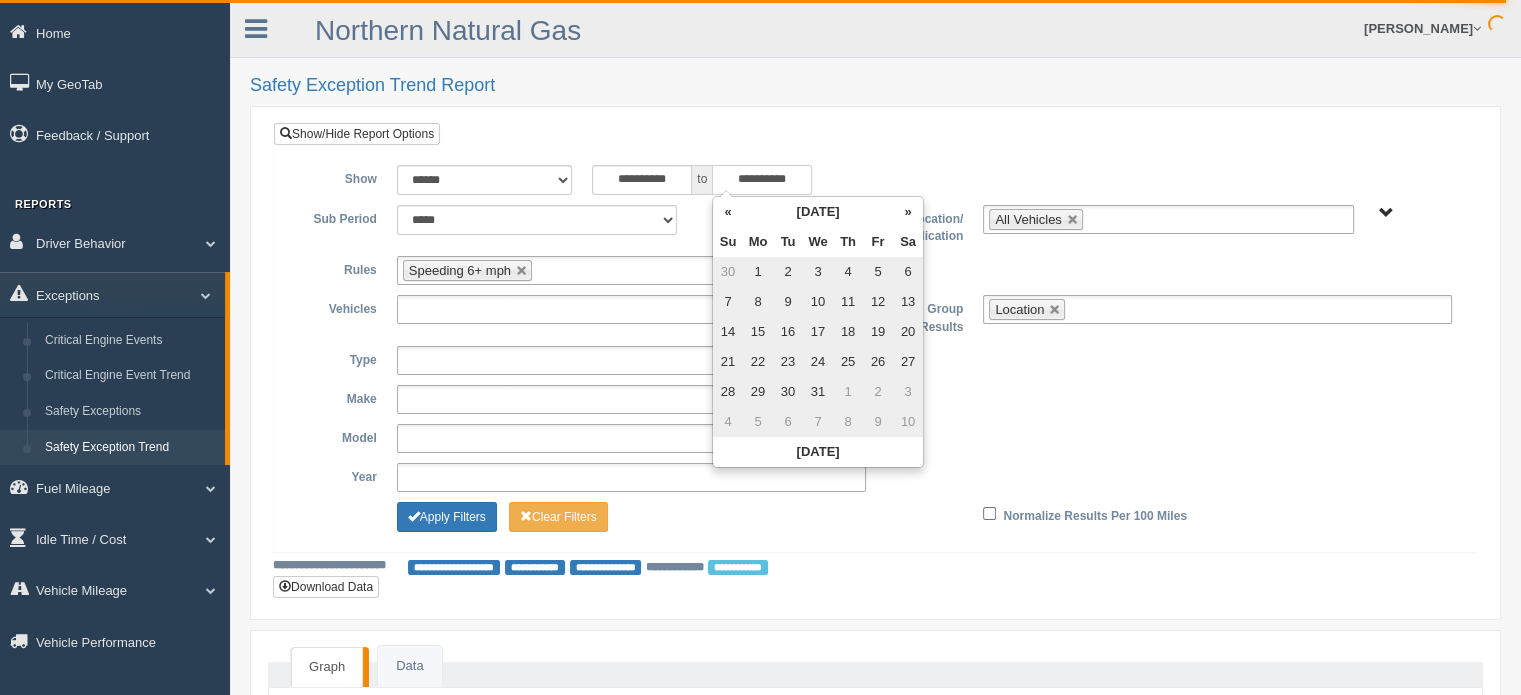 type on "**********" 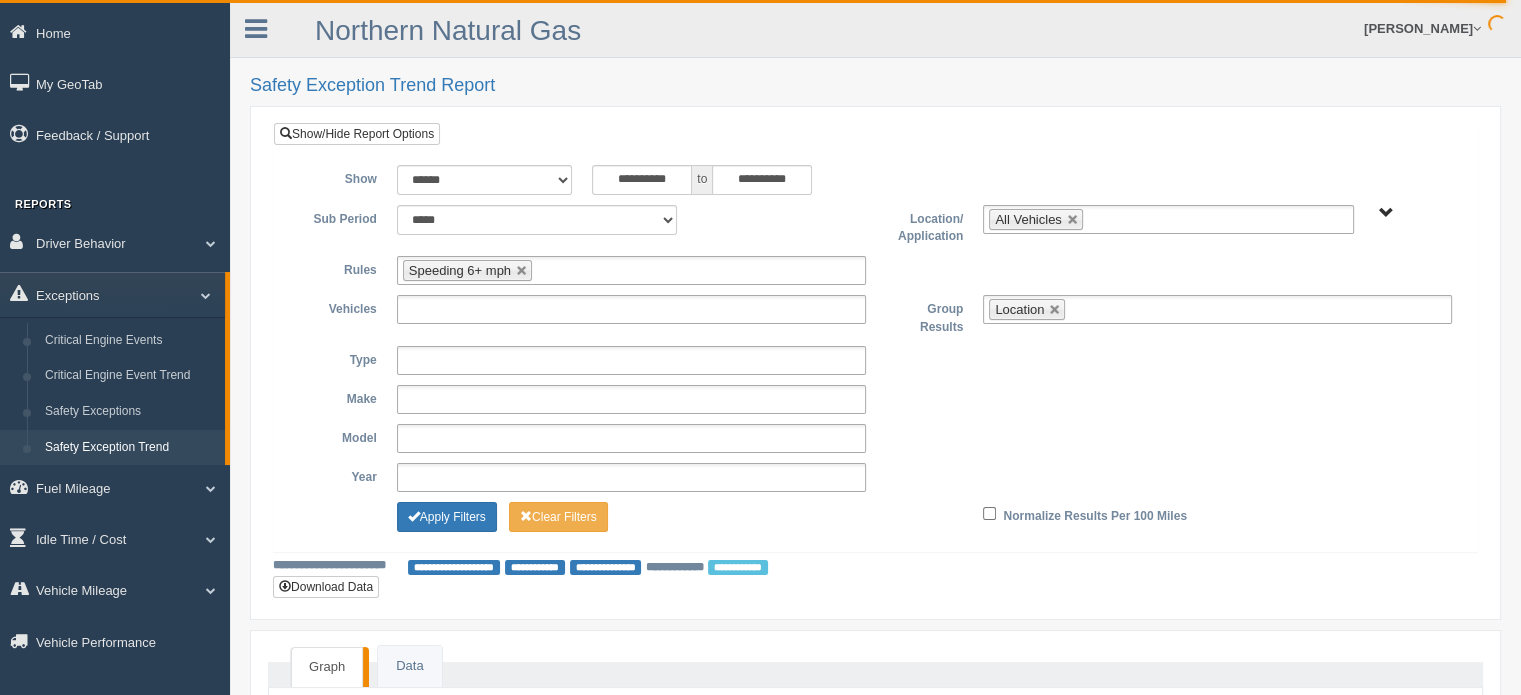 click on "**********" at bounding box center (875, 399) 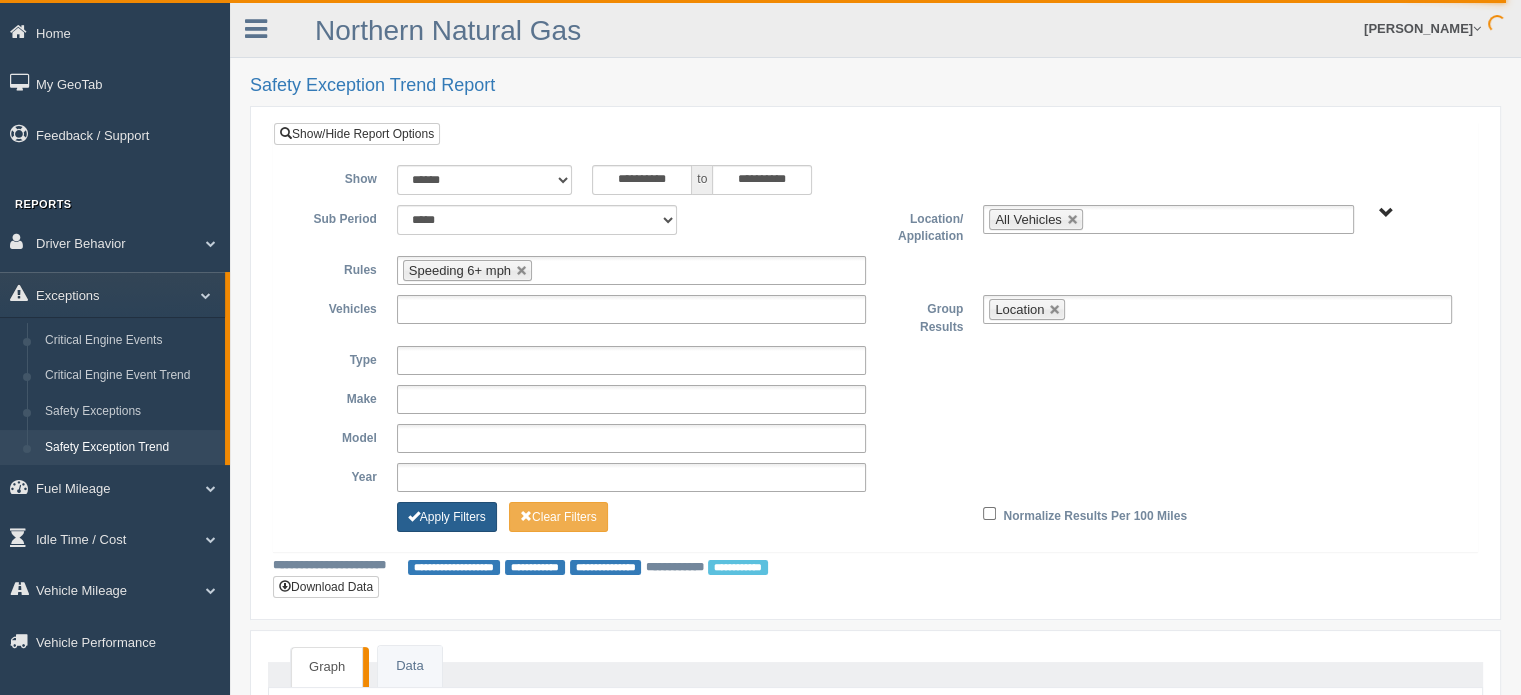 click on "Apply Filters" at bounding box center [447, 517] 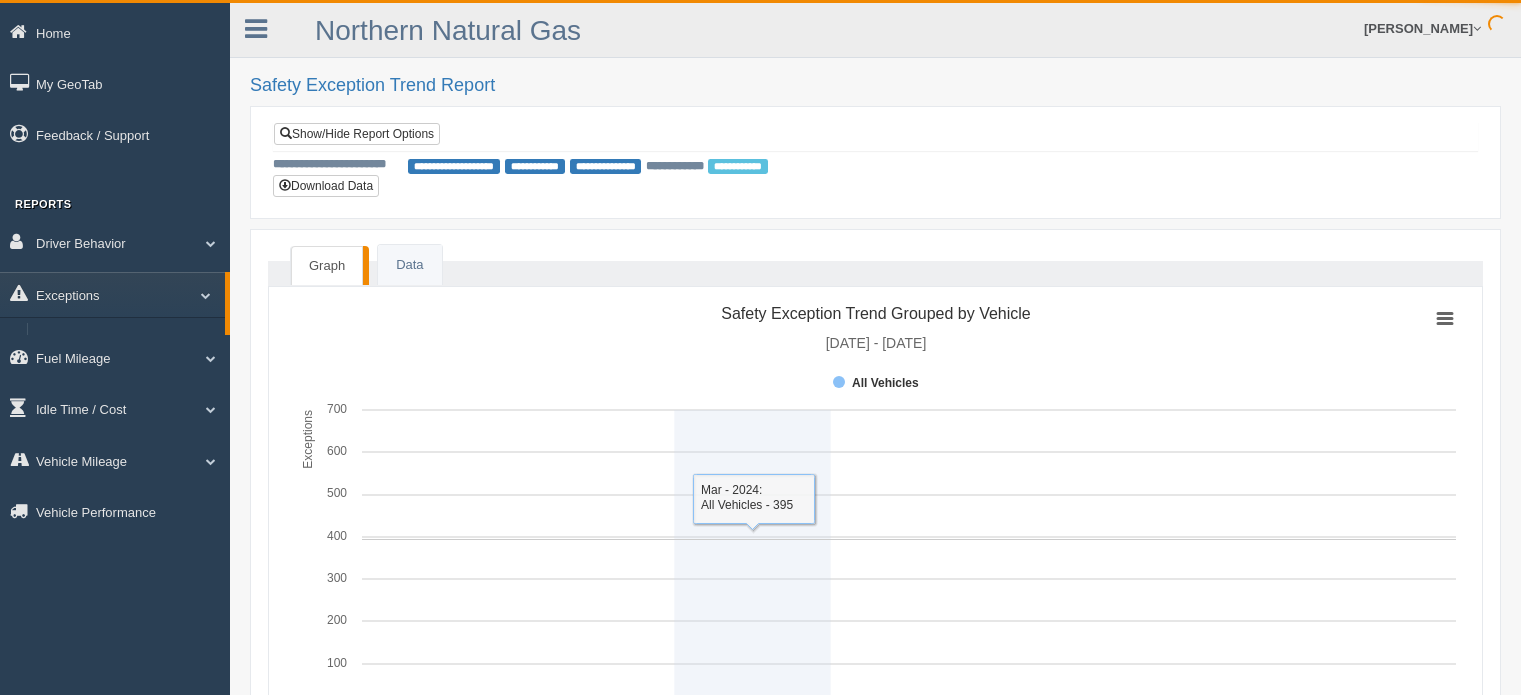 scroll, scrollTop: 0, scrollLeft: 0, axis: both 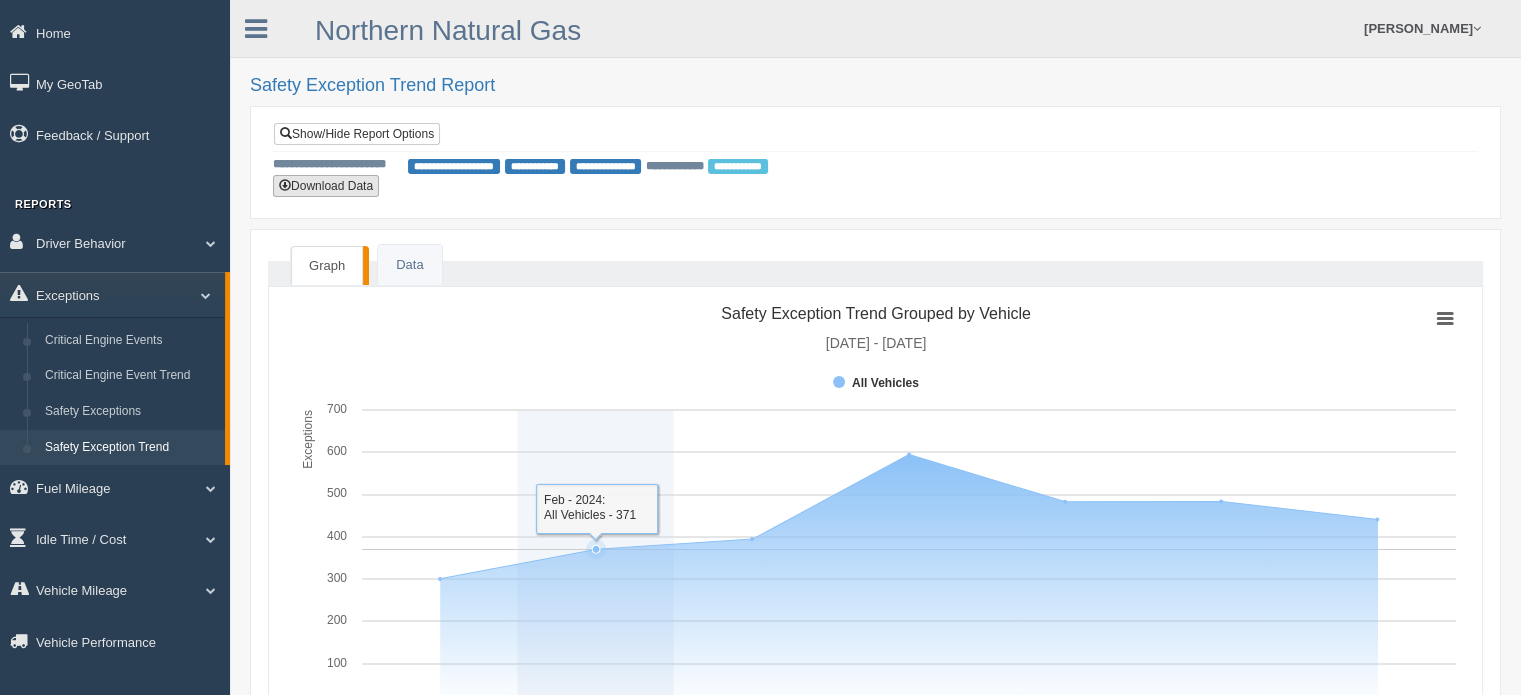 click on "Download Data" at bounding box center (326, 186) 